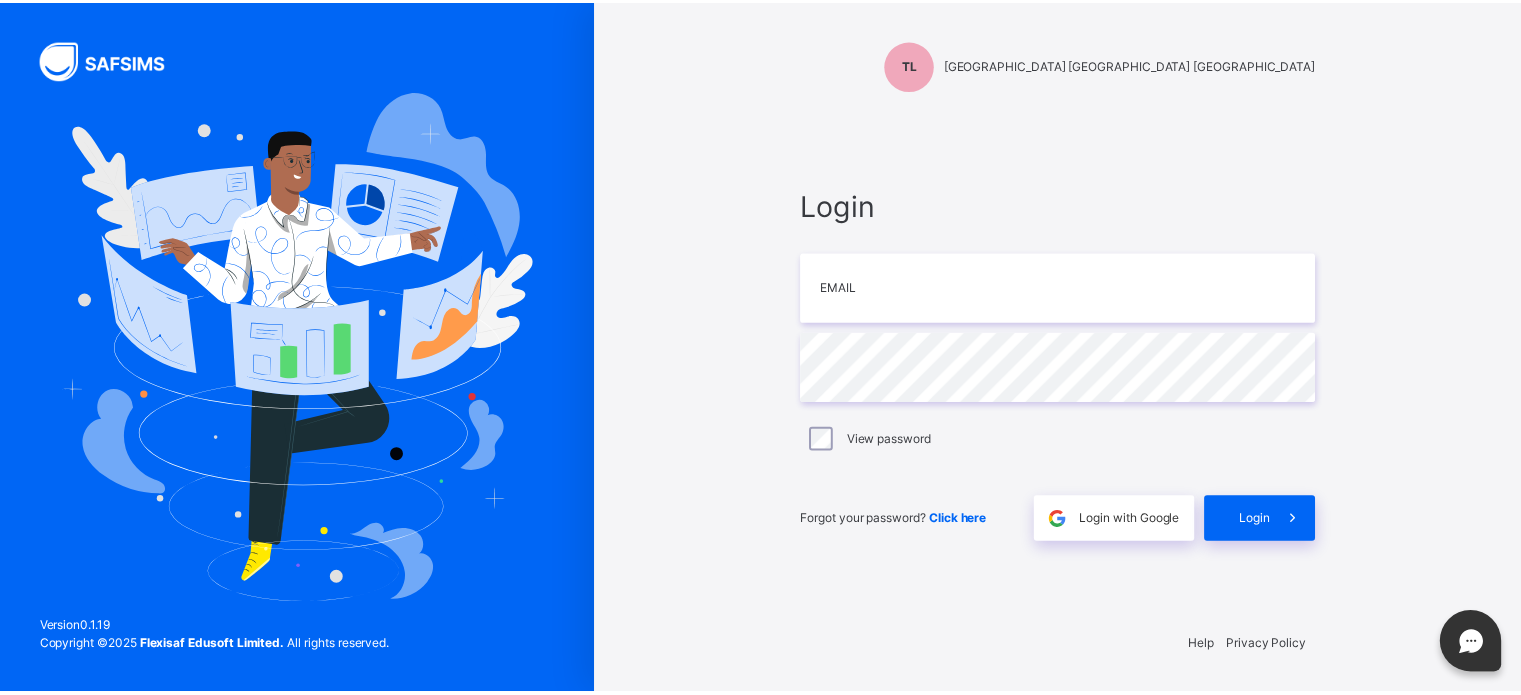 scroll, scrollTop: 0, scrollLeft: 0, axis: both 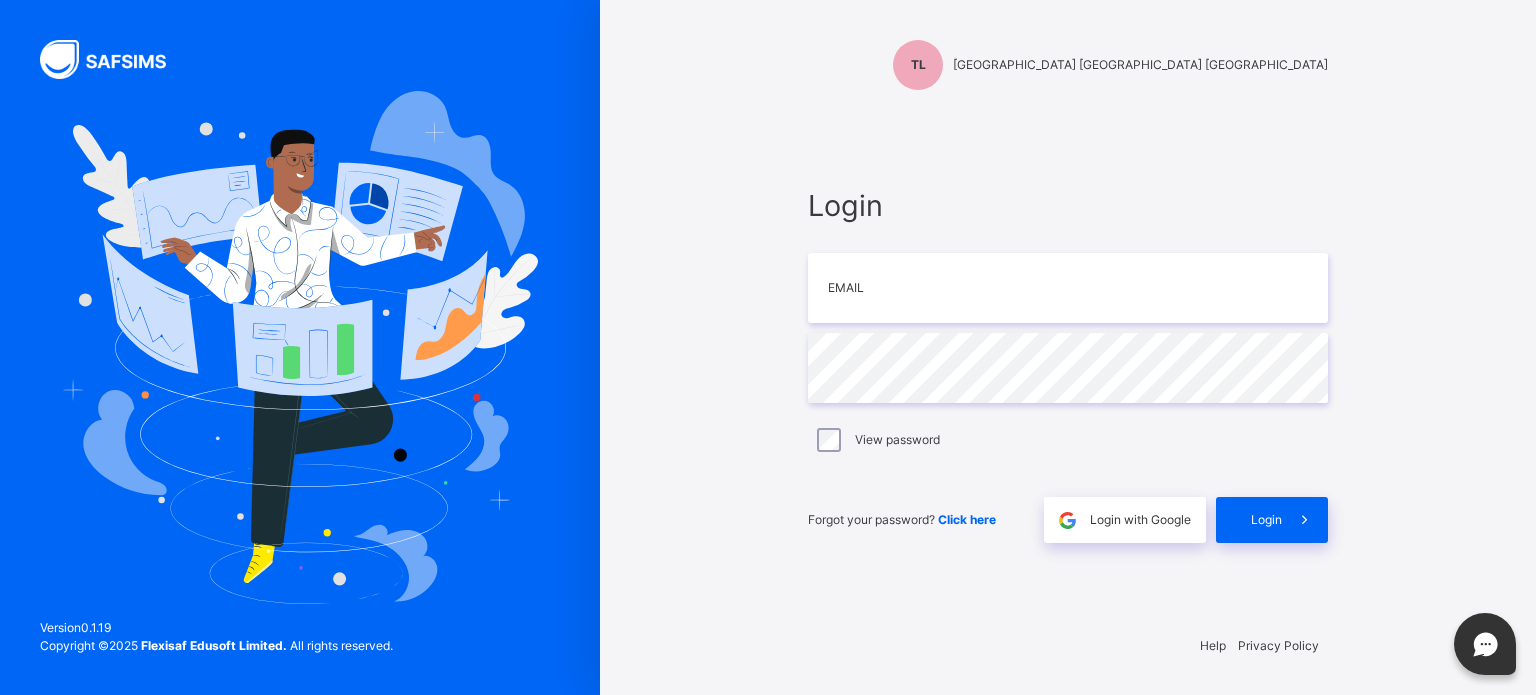 type on "**********" 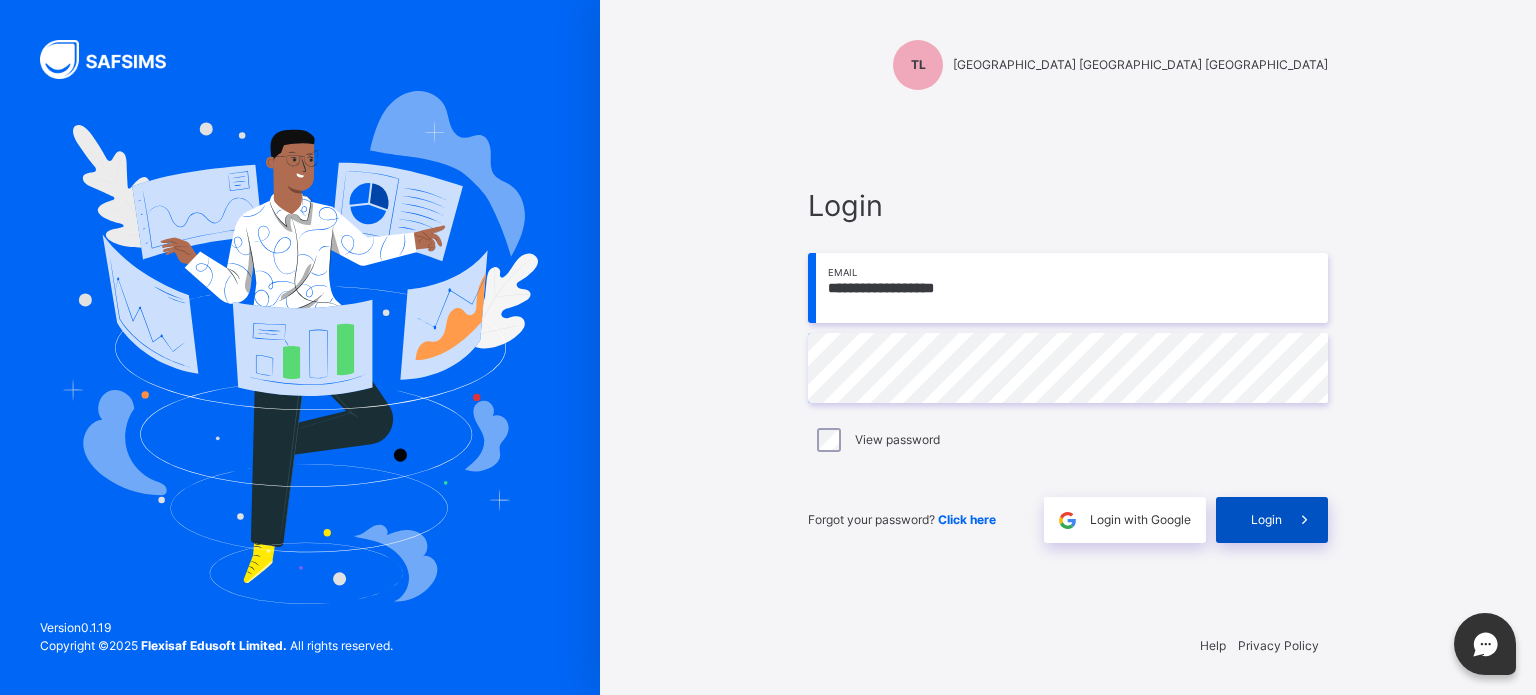 click on "Login" at bounding box center (1272, 520) 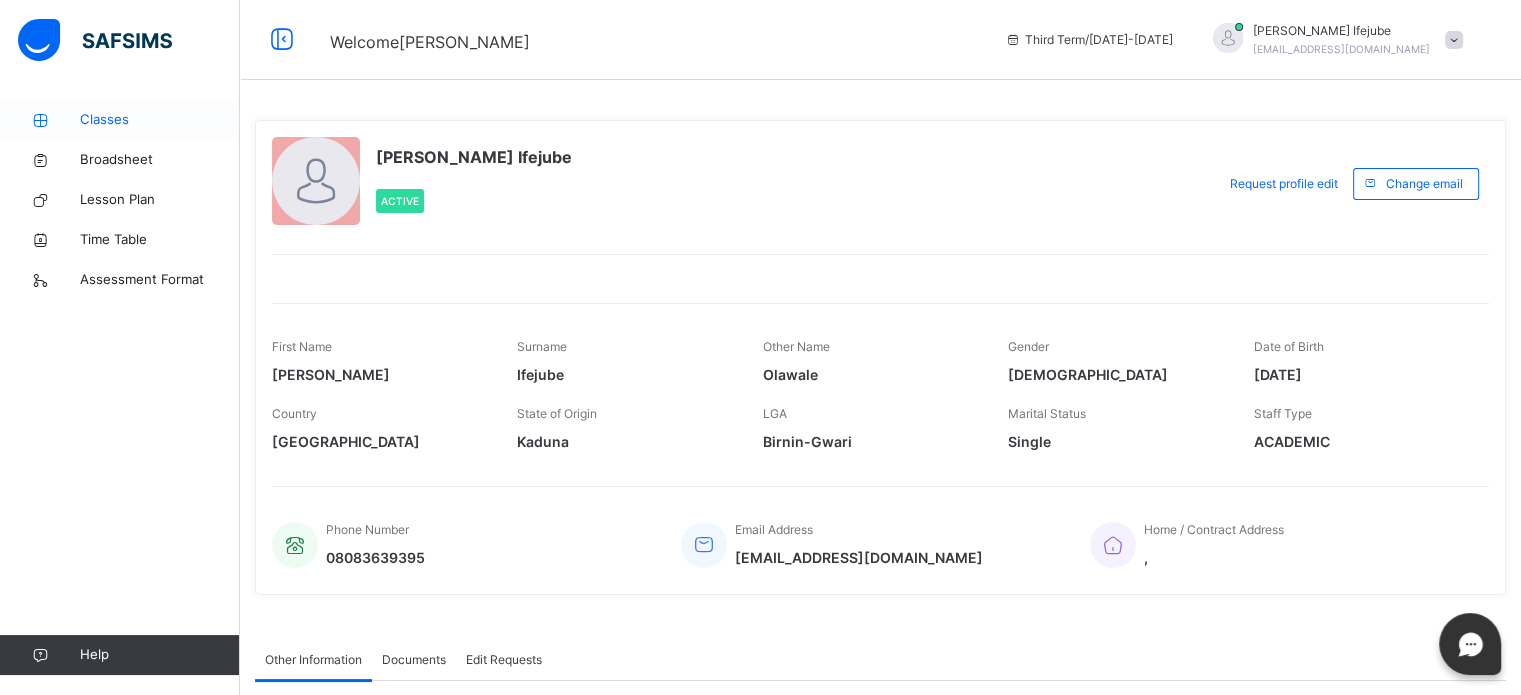 click on "Classes" at bounding box center (160, 120) 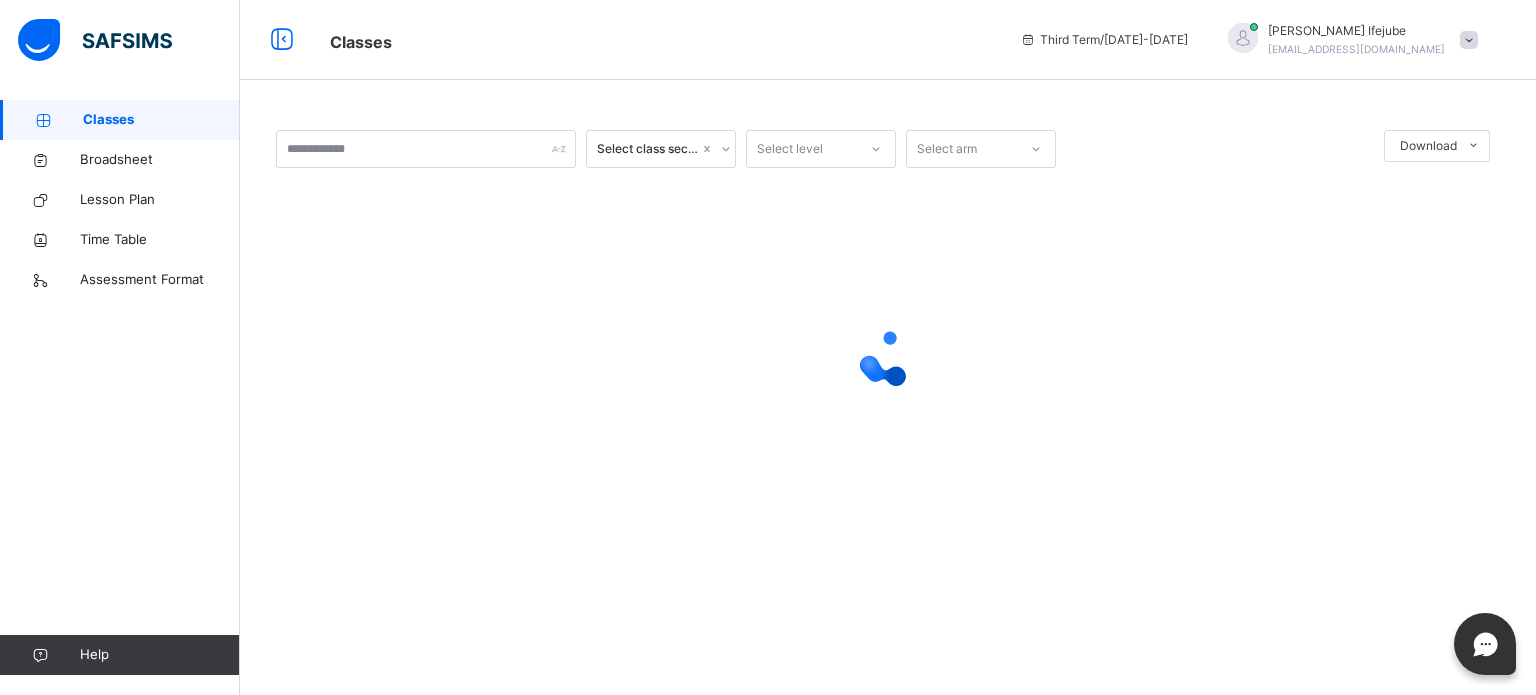 click on "Classes" at bounding box center (161, 120) 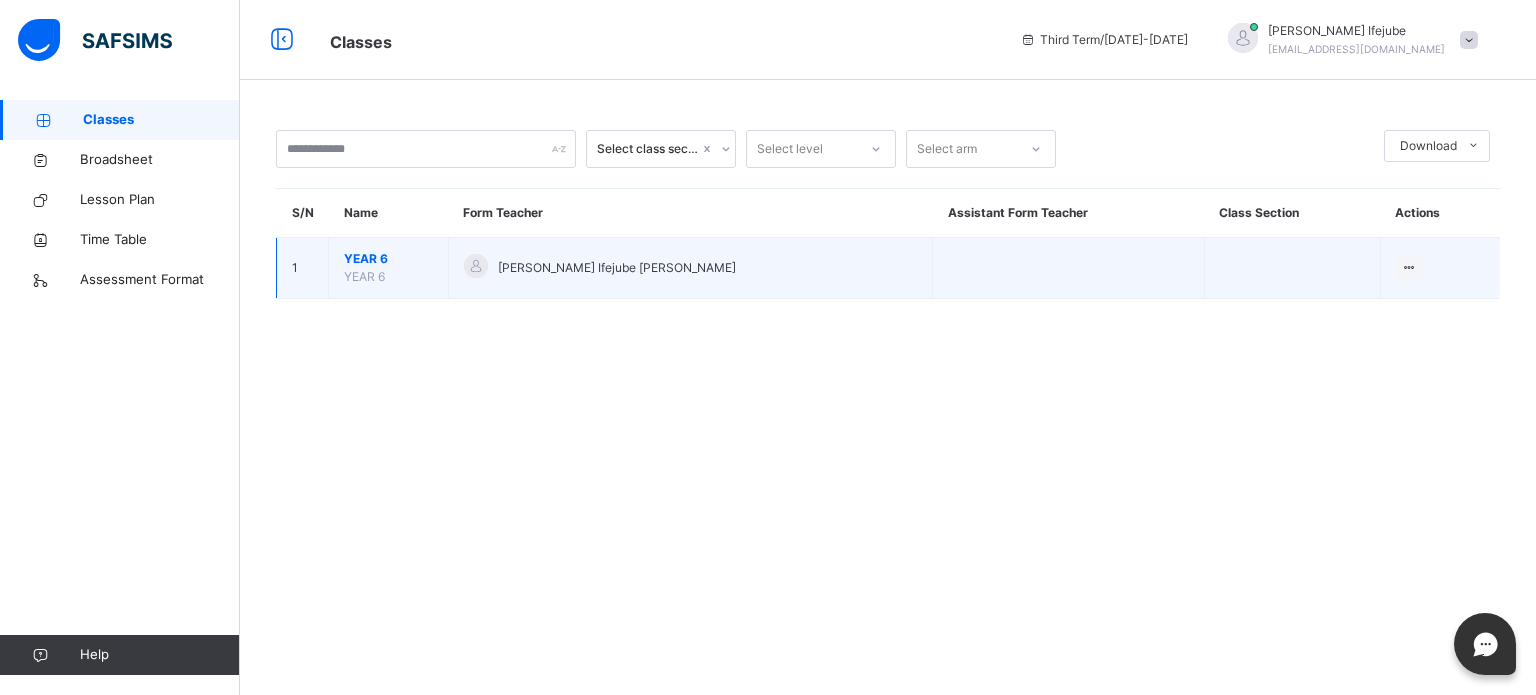 click on "YEAR 6" at bounding box center [388, 259] 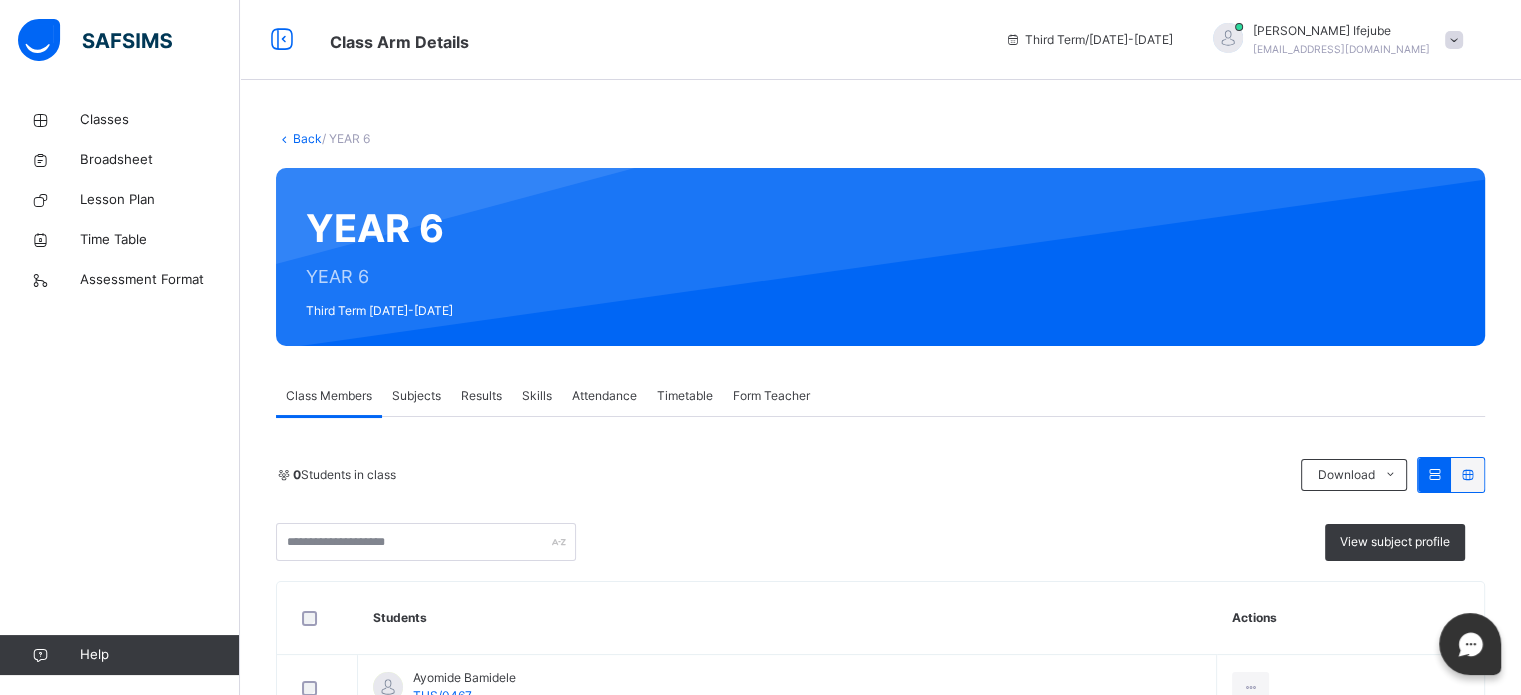 click on "Subjects" at bounding box center (416, 396) 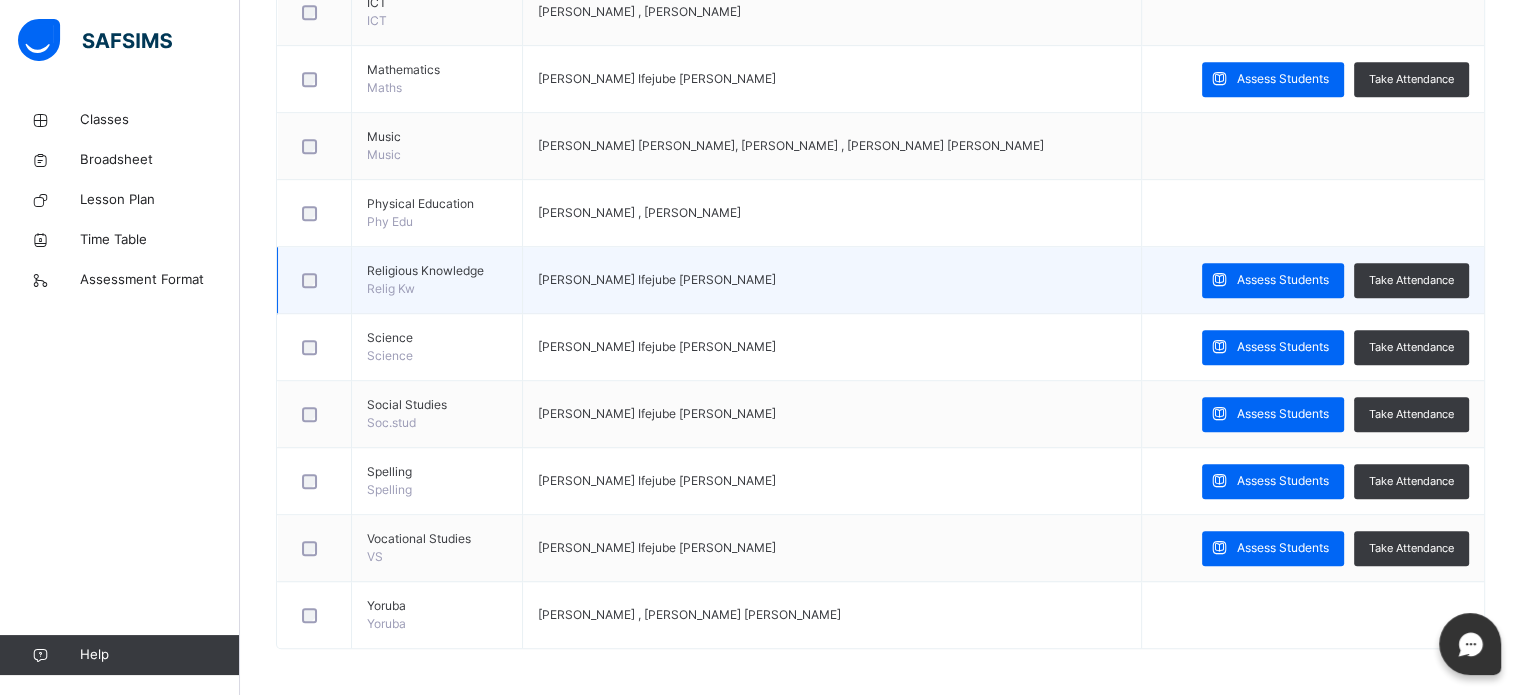 scroll, scrollTop: 1023, scrollLeft: 0, axis: vertical 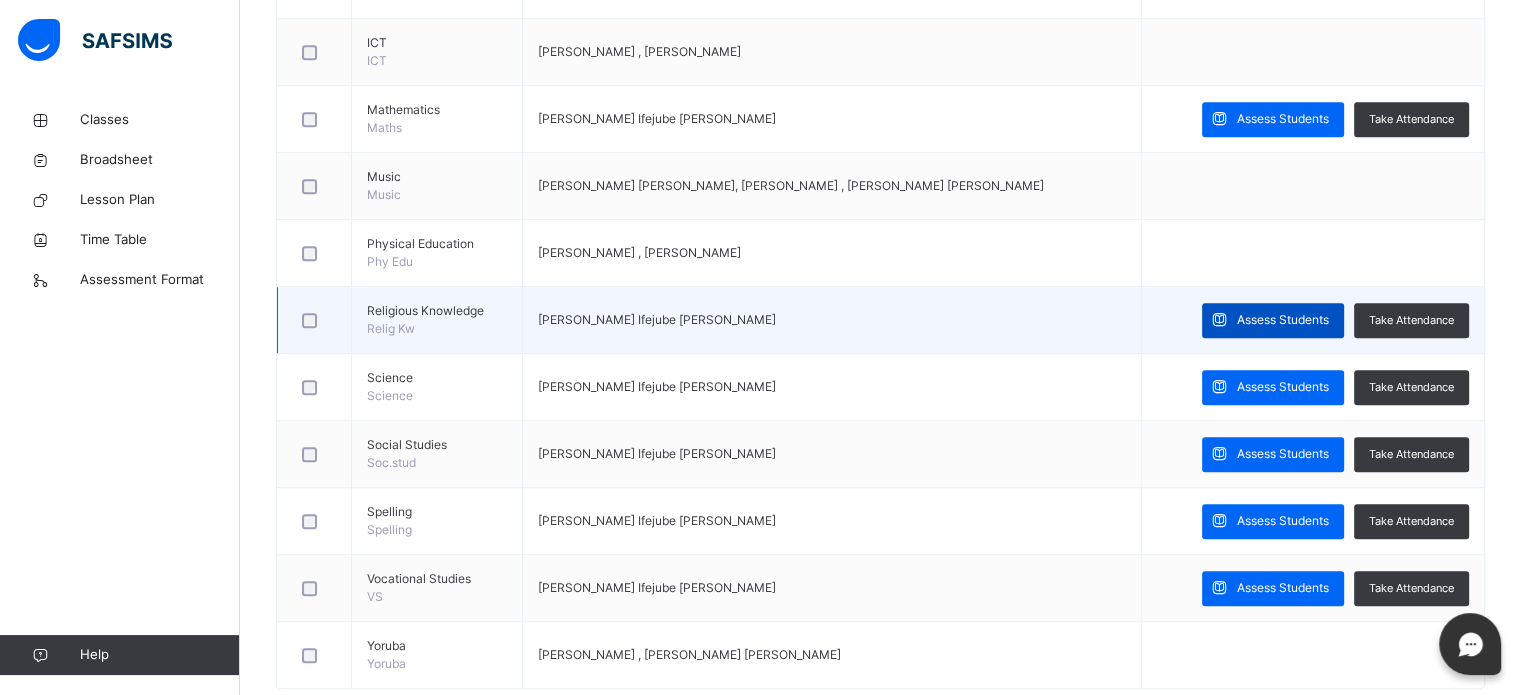 click on "Assess Students" at bounding box center [1283, 320] 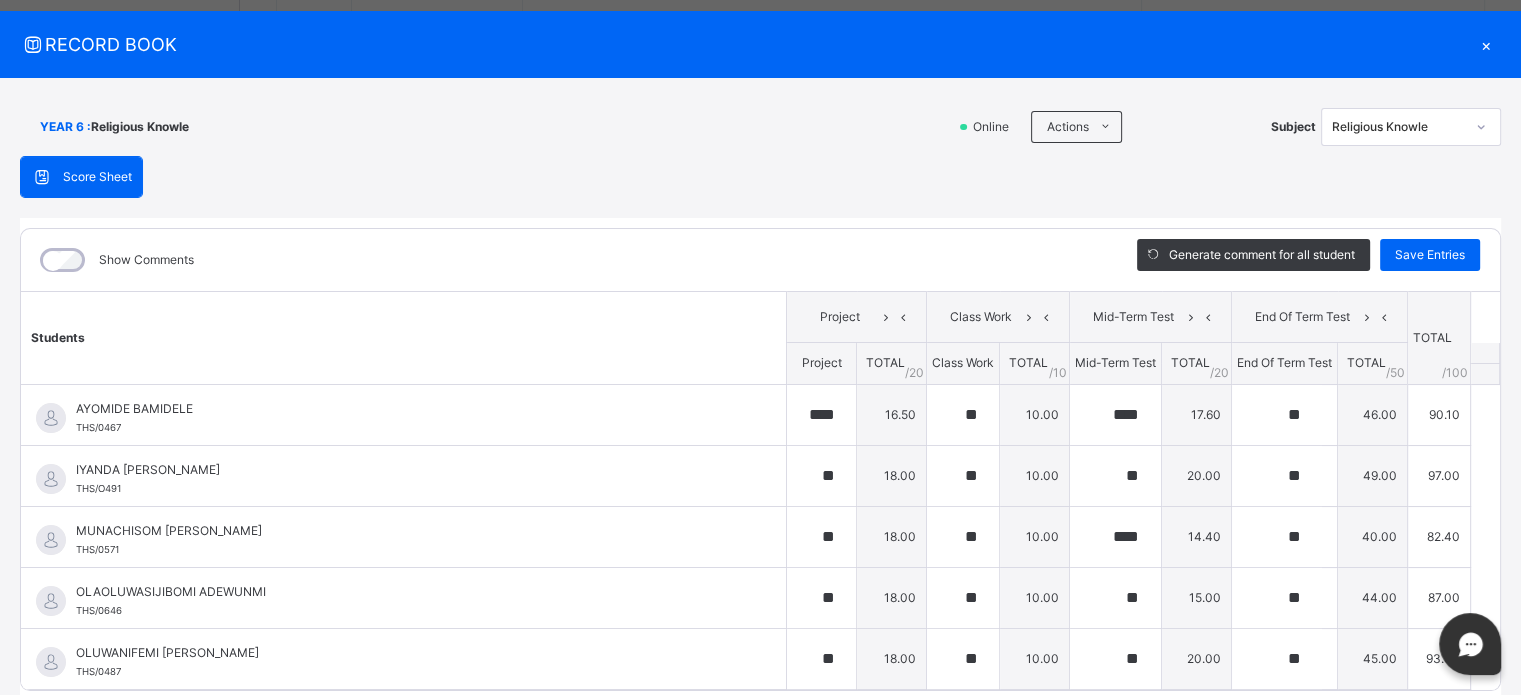 scroll, scrollTop: 45, scrollLeft: 0, axis: vertical 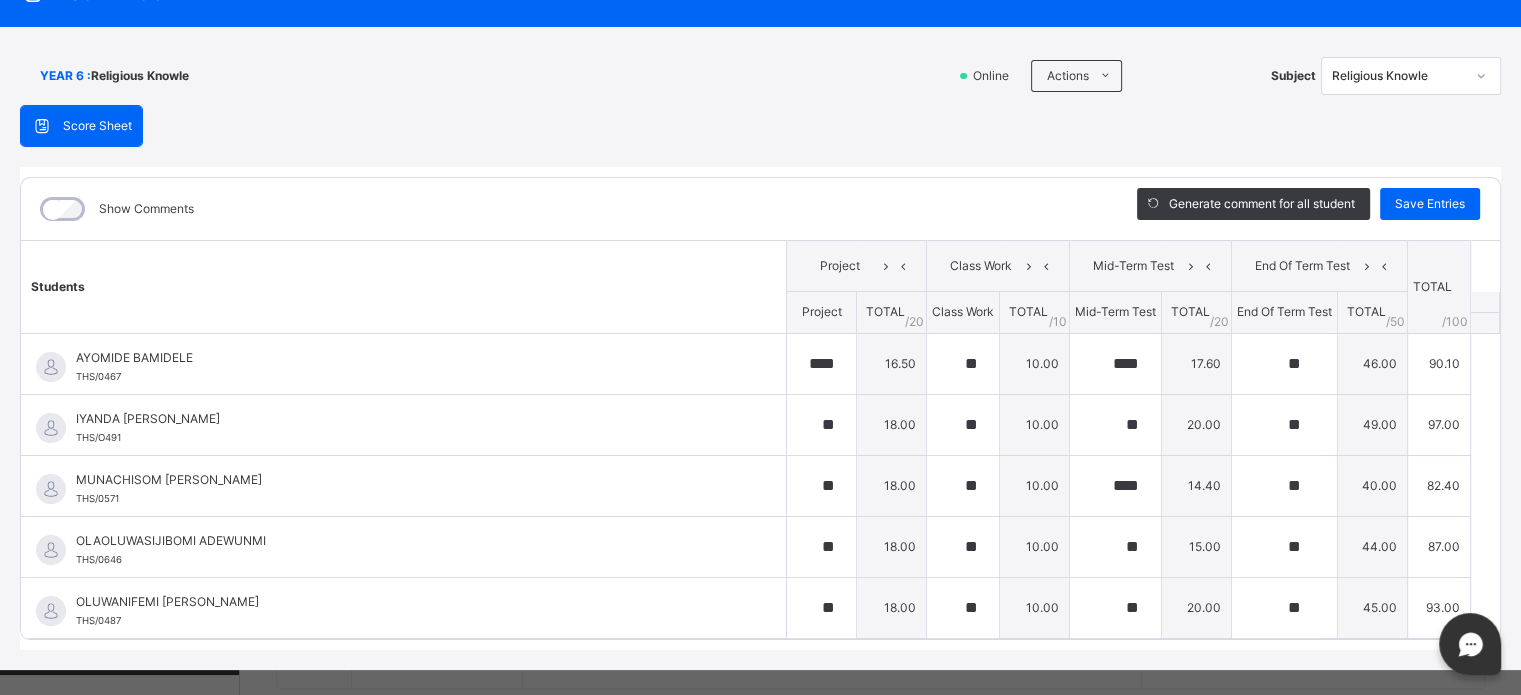 click 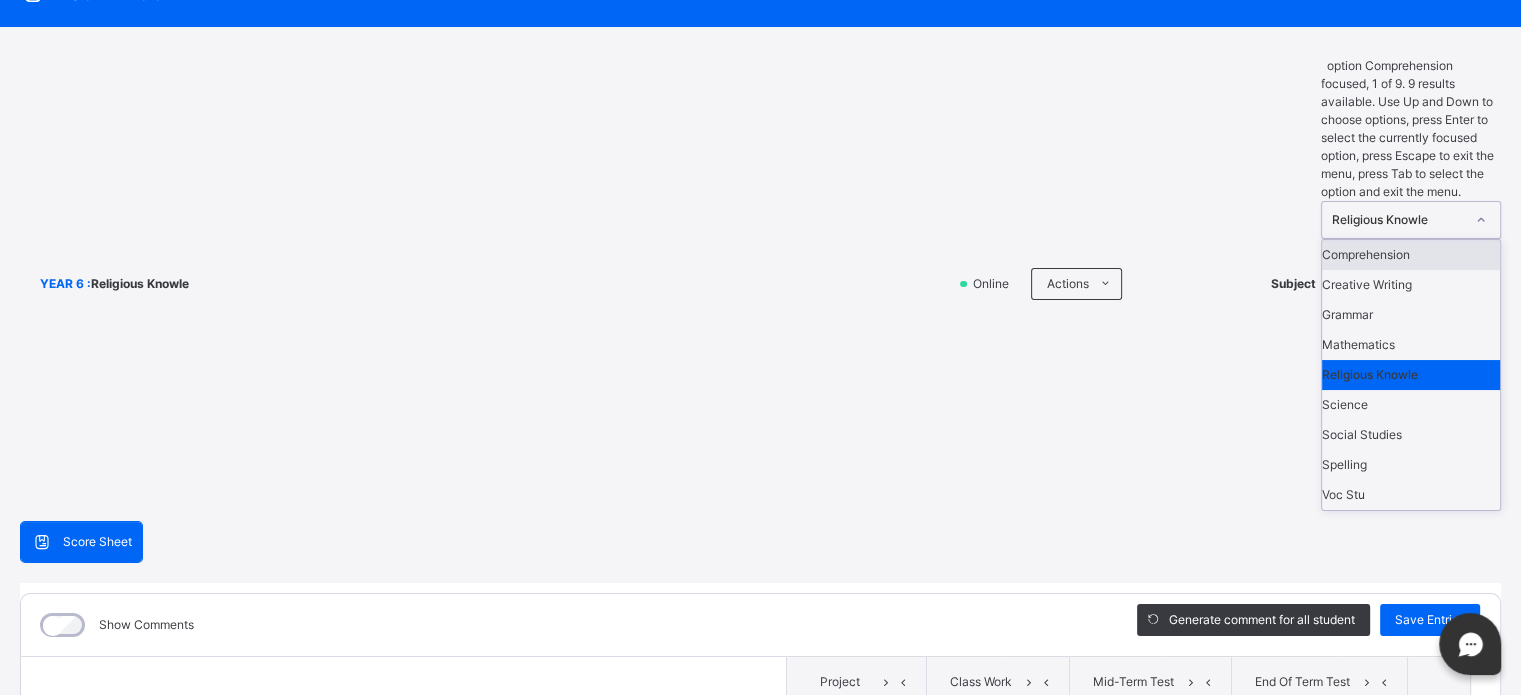 click 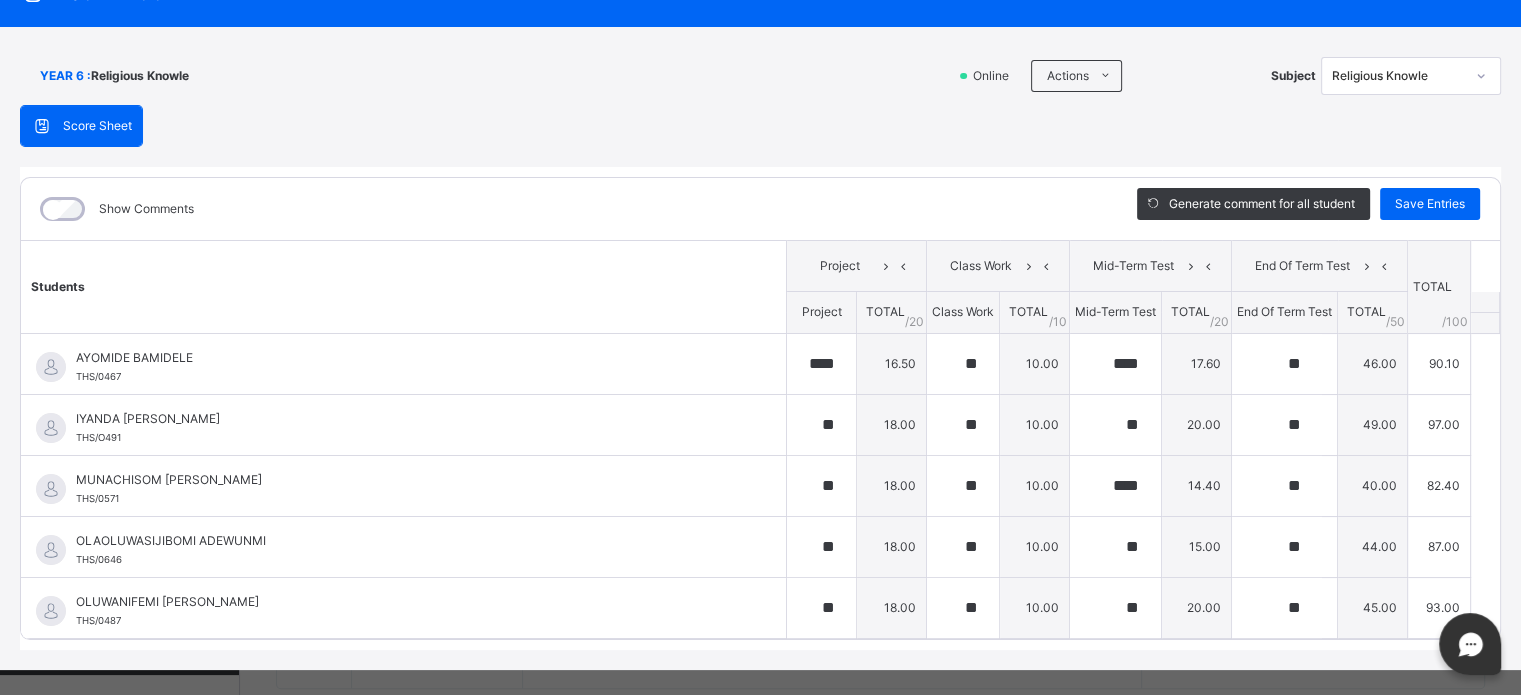 click on "×" at bounding box center [1486, -7] 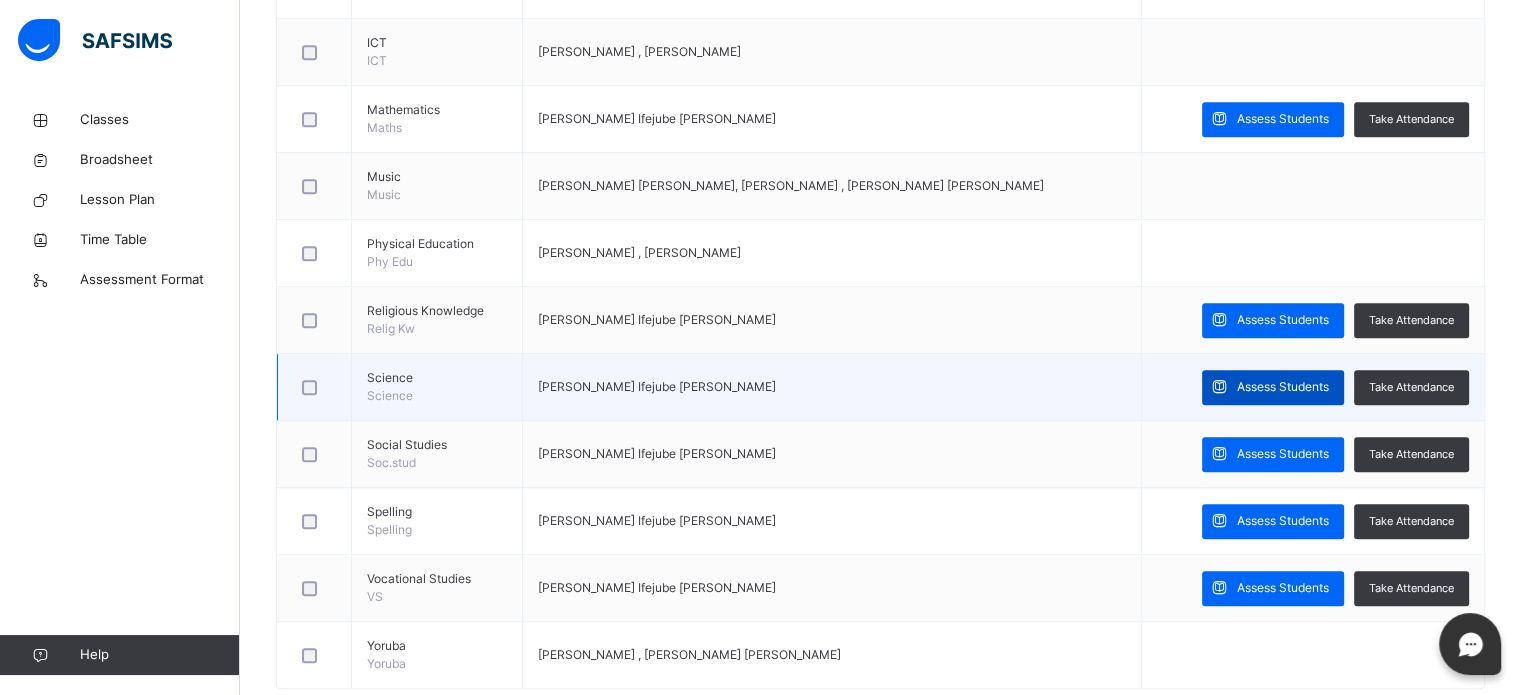 click on "Assess Students" at bounding box center [1283, 387] 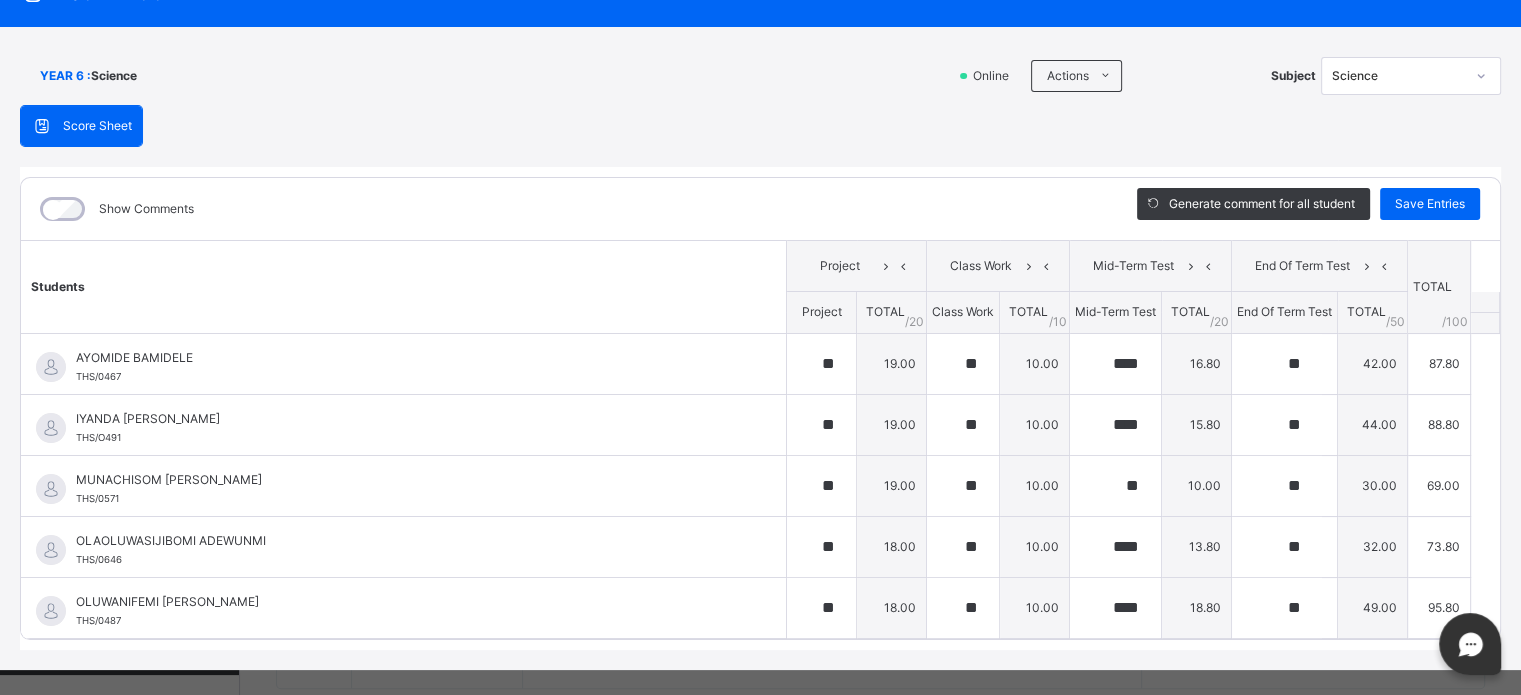 click on "×" at bounding box center [1486, -7] 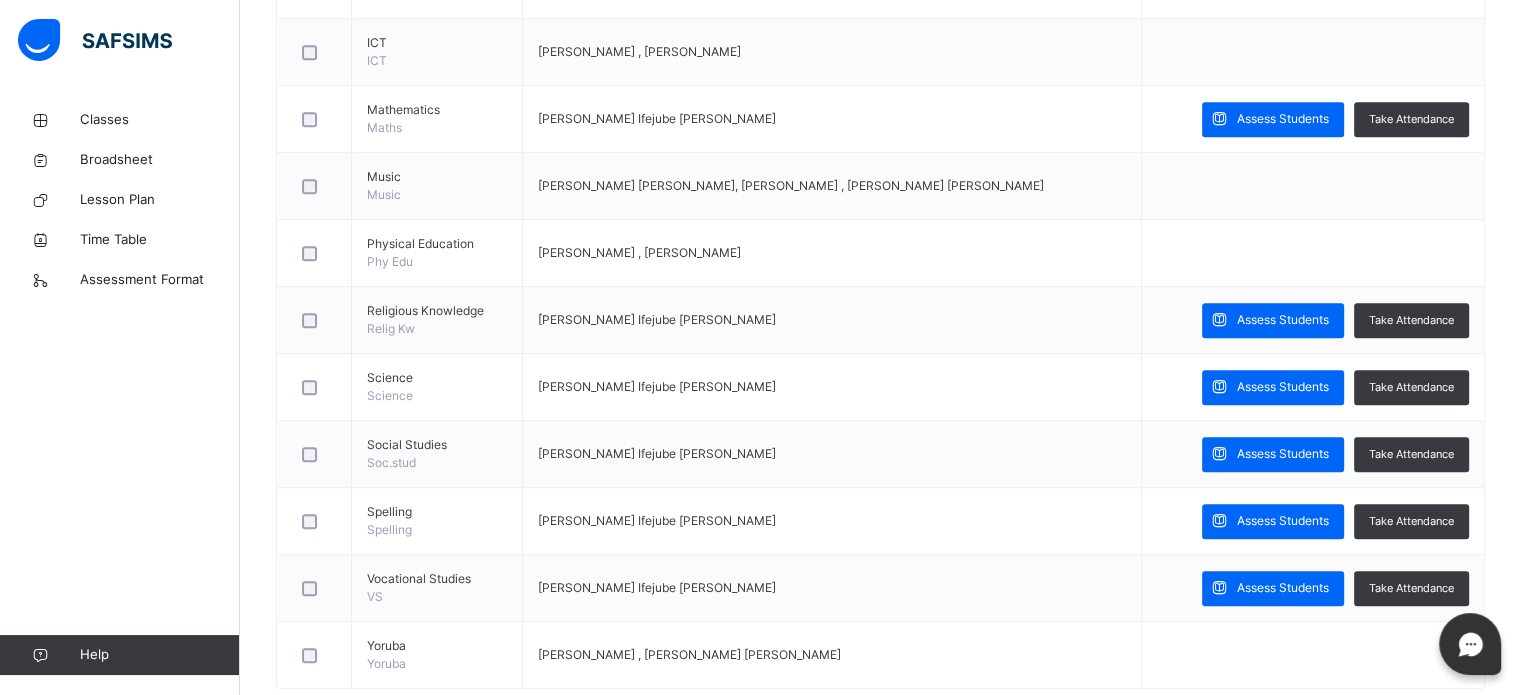 click on "Assess Students" at bounding box center [1283, 454] 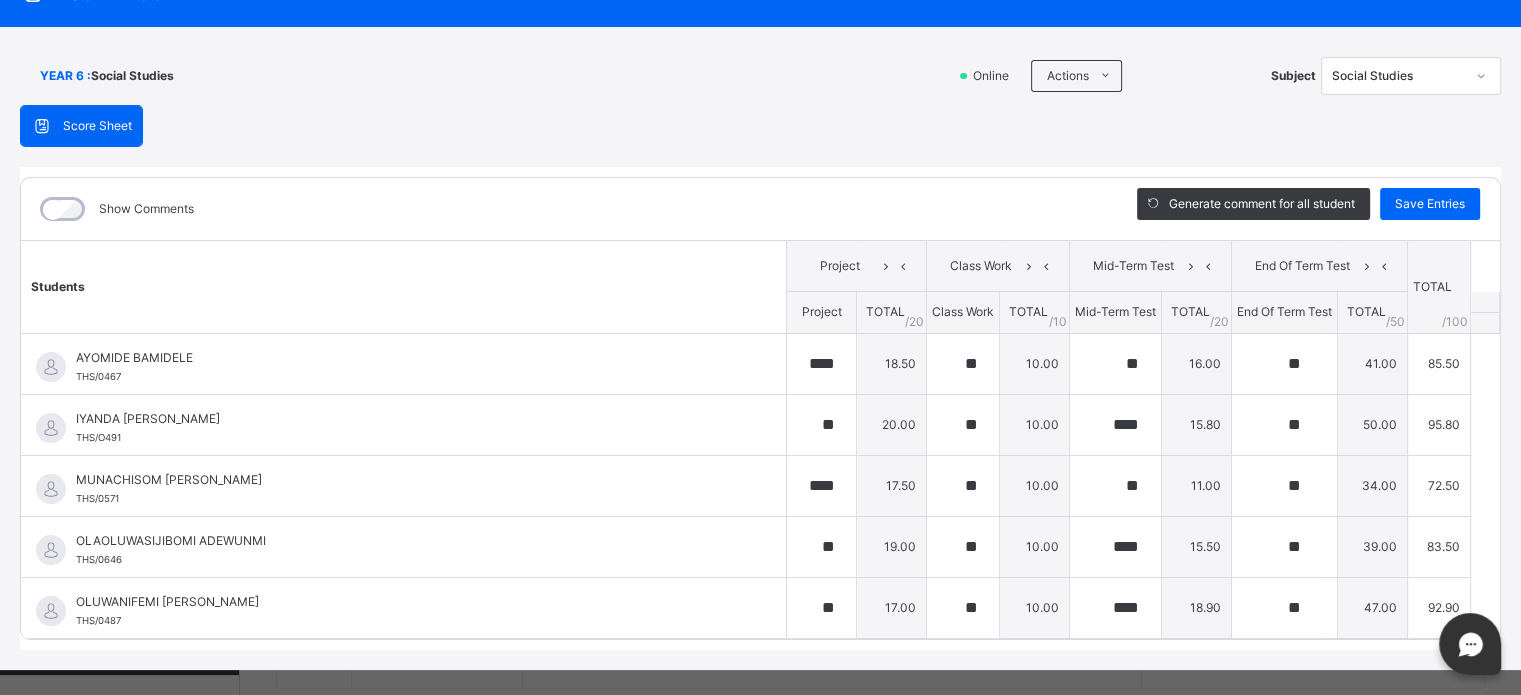 click on "Social Studies" at bounding box center (1398, 76) 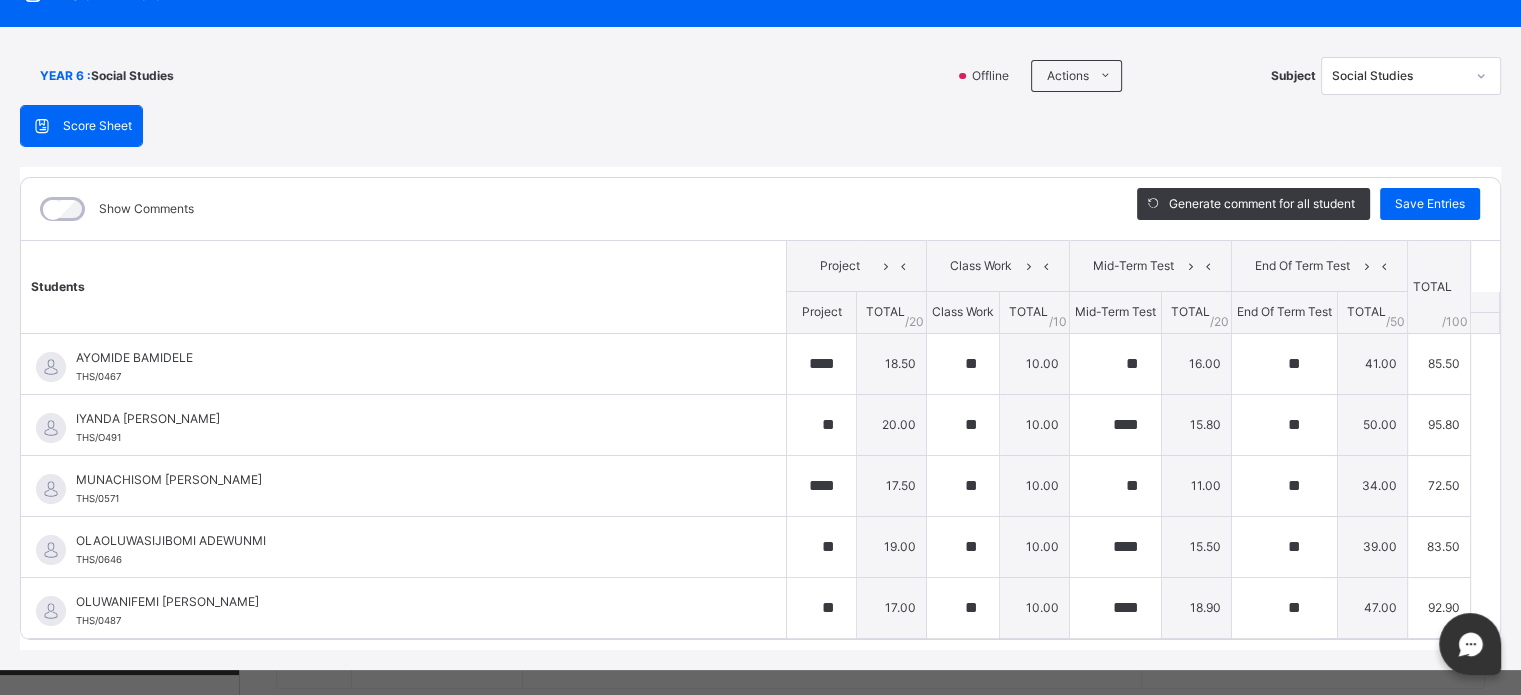 click on "Social Studies" at bounding box center (1398, 76) 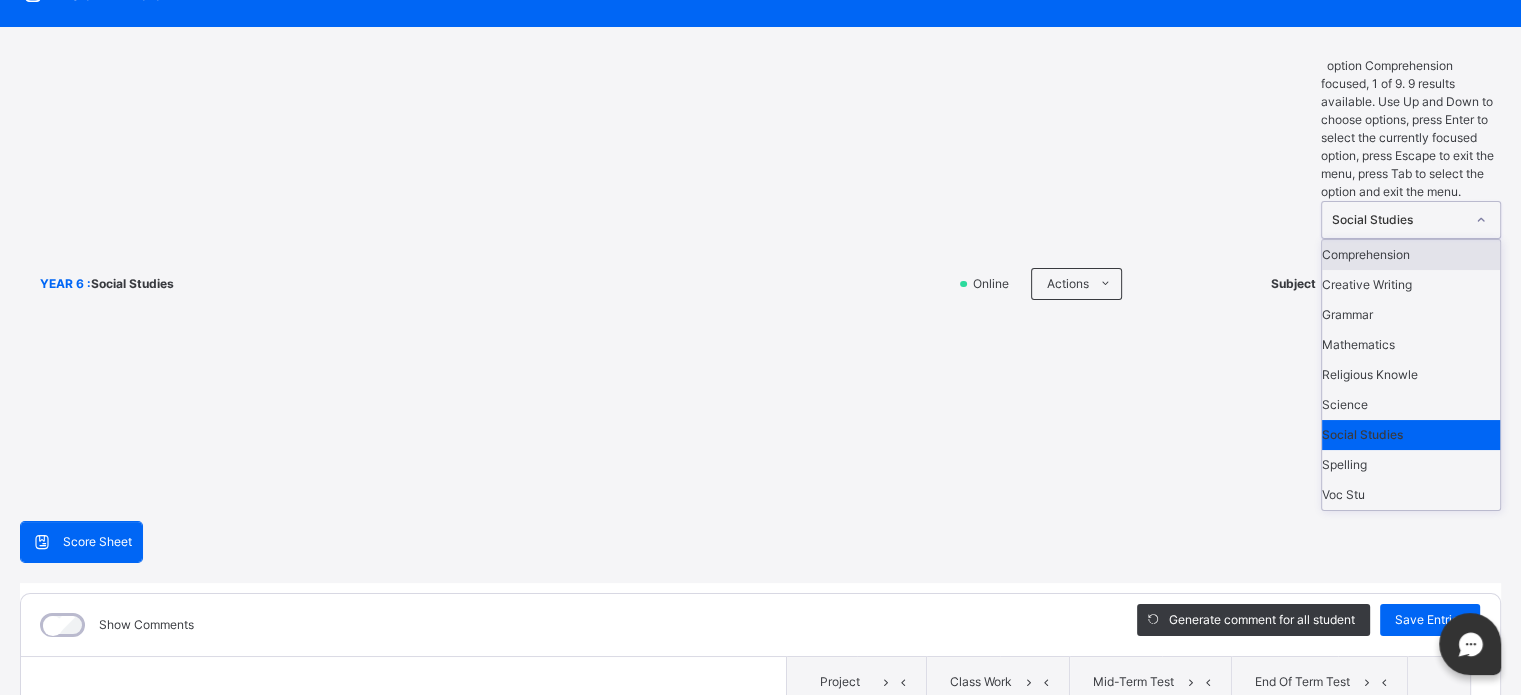 click on "×" at bounding box center [1486, -7] 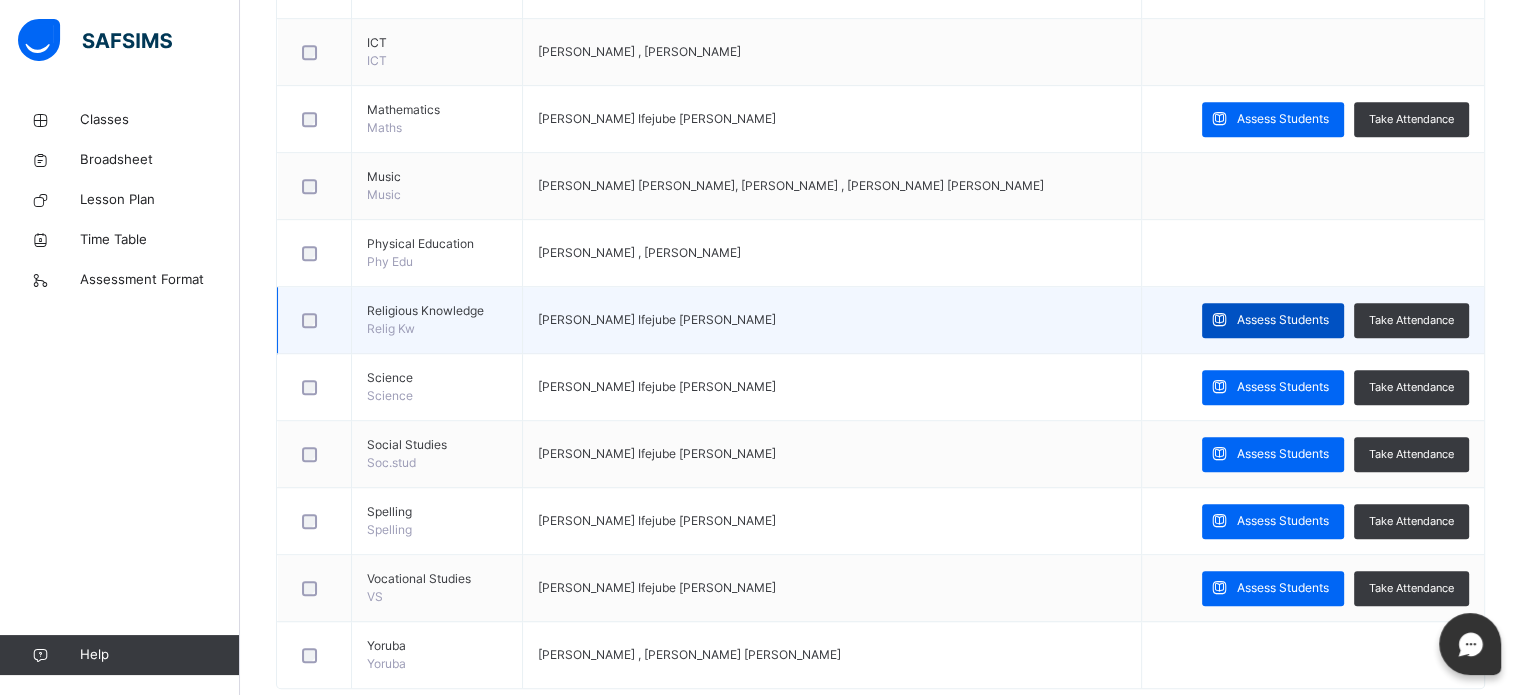 click on "Assess Students" at bounding box center [1273, 320] 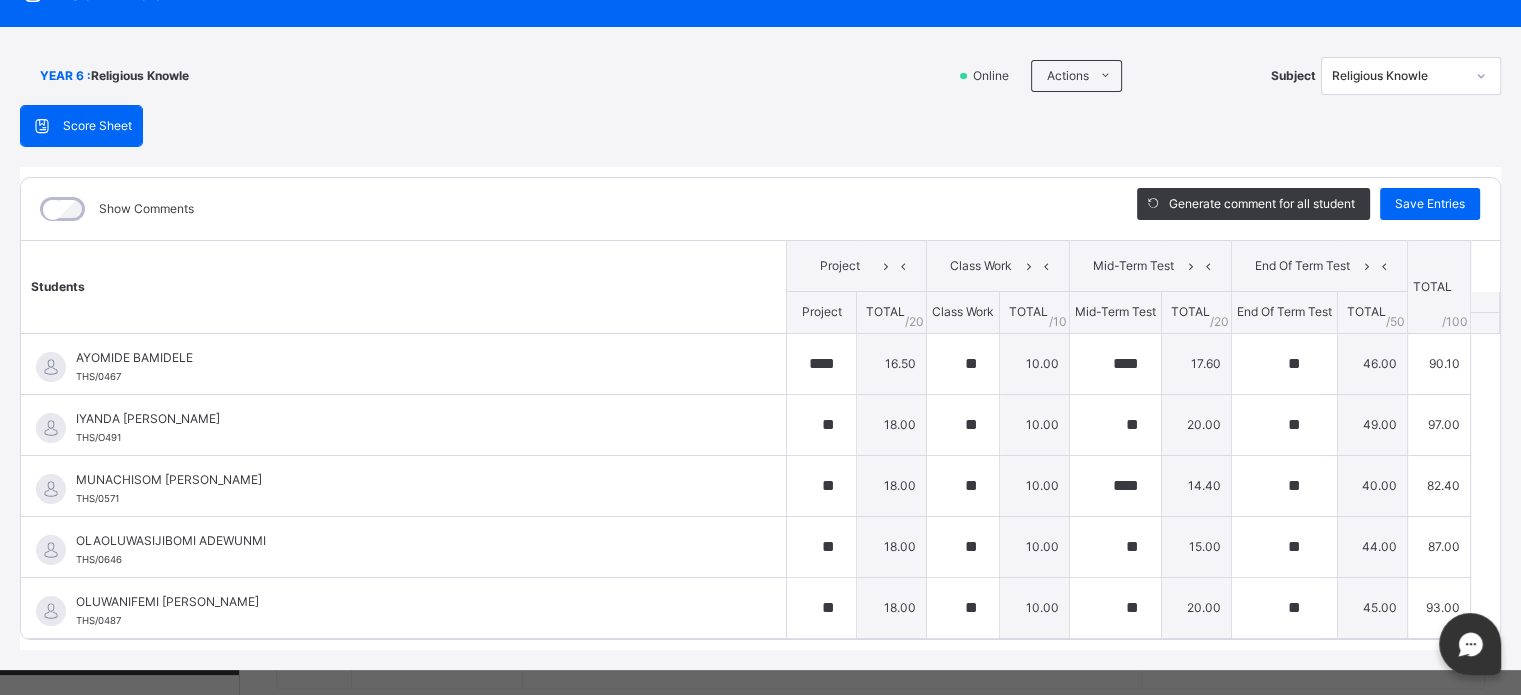 click on "Score Sheet Score Sheet Show Comments   Generate comment for all student   Save Entries Class Level:  YEAR 6   Subject:  Religious Knowle Session:  2024/2025 Session Session:  Third Term Students Project Class Work Mid-Term Test End Of Term Test TOTAL /100 Comment Project TOTAL / 20 Class Work TOTAL / 10 Mid-Term Test TOTAL / 20 End Of Term Test TOTAL / 50 AYOMIDE  BAMIDELE THS/0467 AYOMIDE  BAMIDELE THS/0467 **** 16.50 ** 10.00 **** 17.60 ** 46.00 90.10 ********* Generate comment 9 / 250   ×   Subject Teacher’s Comment Generate and see in full the comment developed by the AI with an option to regenerate the comment JS AYOMIDE  BAMIDELE   THS/0467   Total 90.10  / 100.00 [PERSON_NAME] Bot   Regenerate     Use this comment   IYANDA [PERSON_NAME] THS/O491 IYANDA [PERSON_NAME] THS/O491 ** 18.00 ** 10.00 ** 20.00 ** 49.00 97.00 ********* Generate comment 10 / 250   ×   Subject Teacher’s Comment Generate and see in full the comment developed by the AI with an option to regenerate the comment JS   THS/O491   Total" at bounding box center [760, 377] 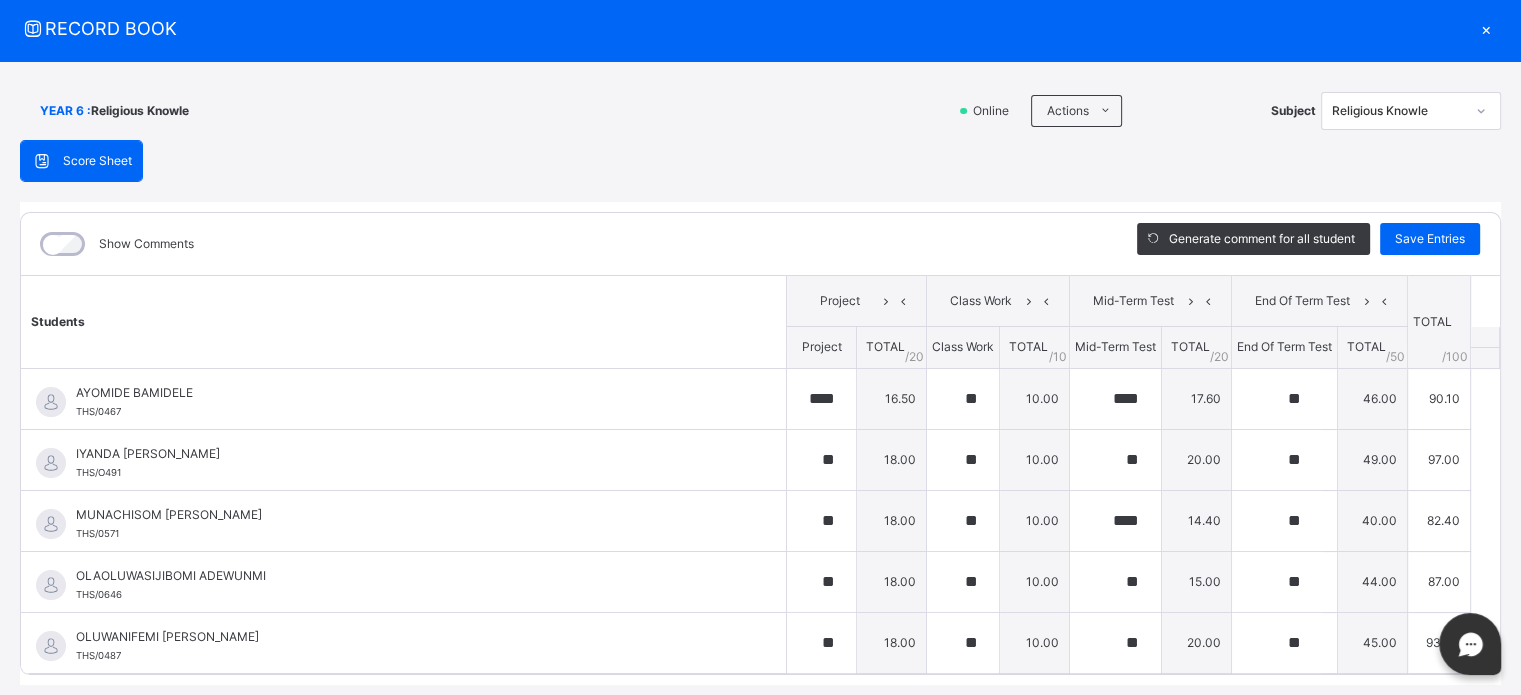 scroll, scrollTop: 50, scrollLeft: 0, axis: vertical 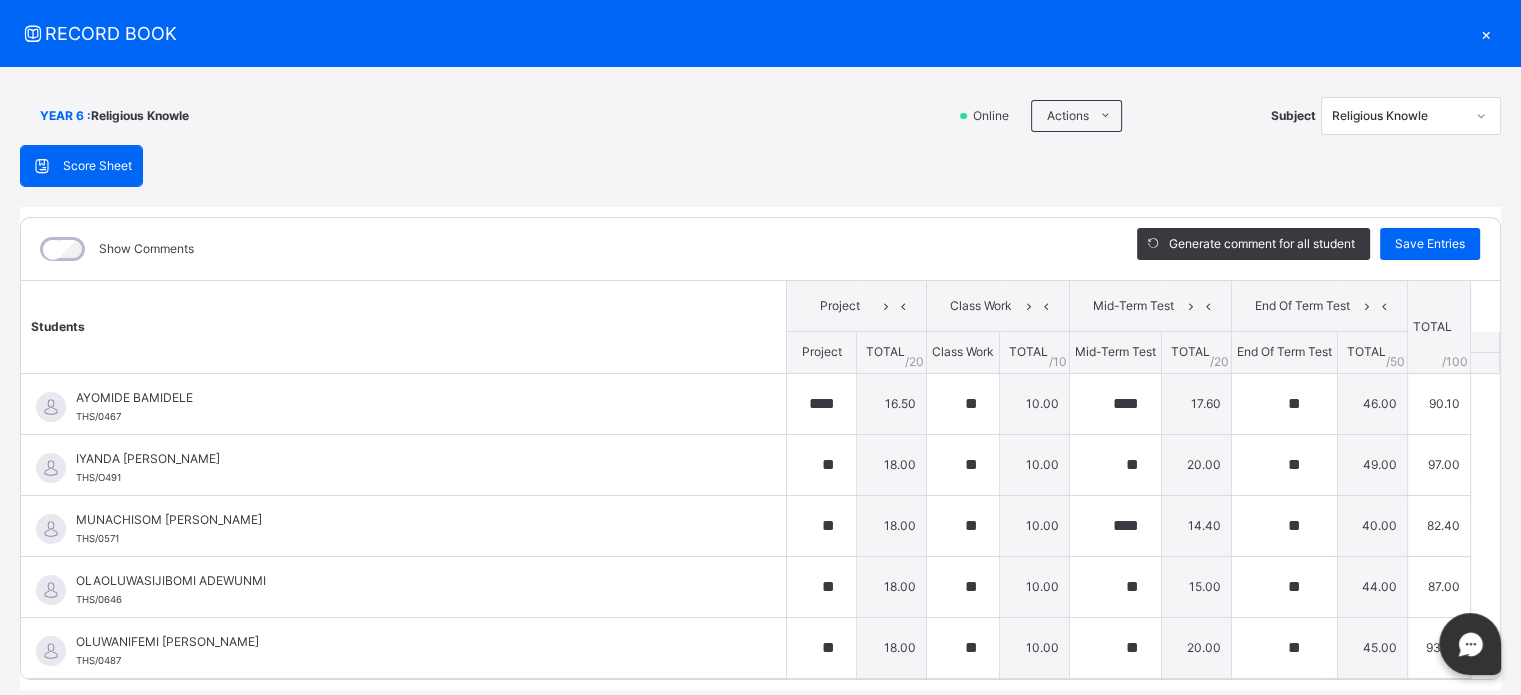 click on "×" at bounding box center (1486, 33) 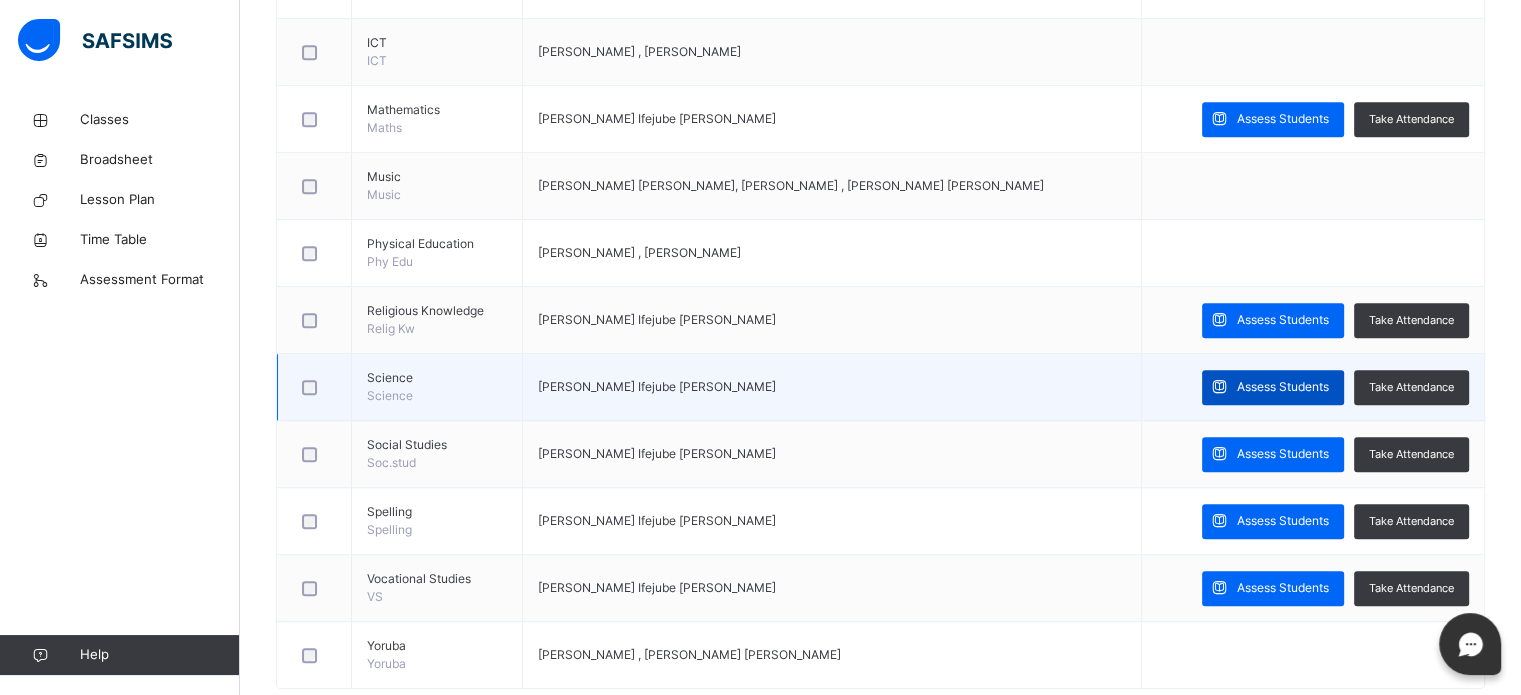 click on "Assess Students" at bounding box center (1283, 387) 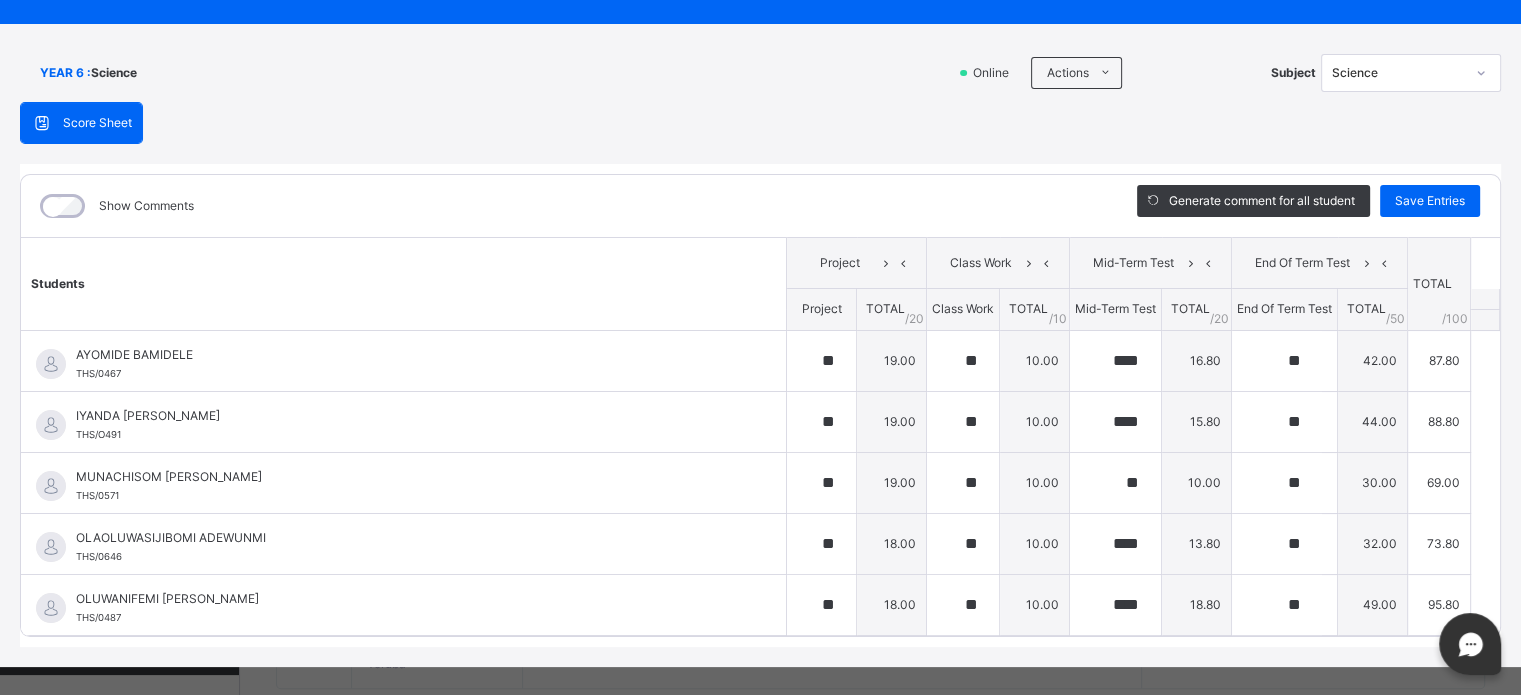 scroll, scrollTop: 94, scrollLeft: 0, axis: vertical 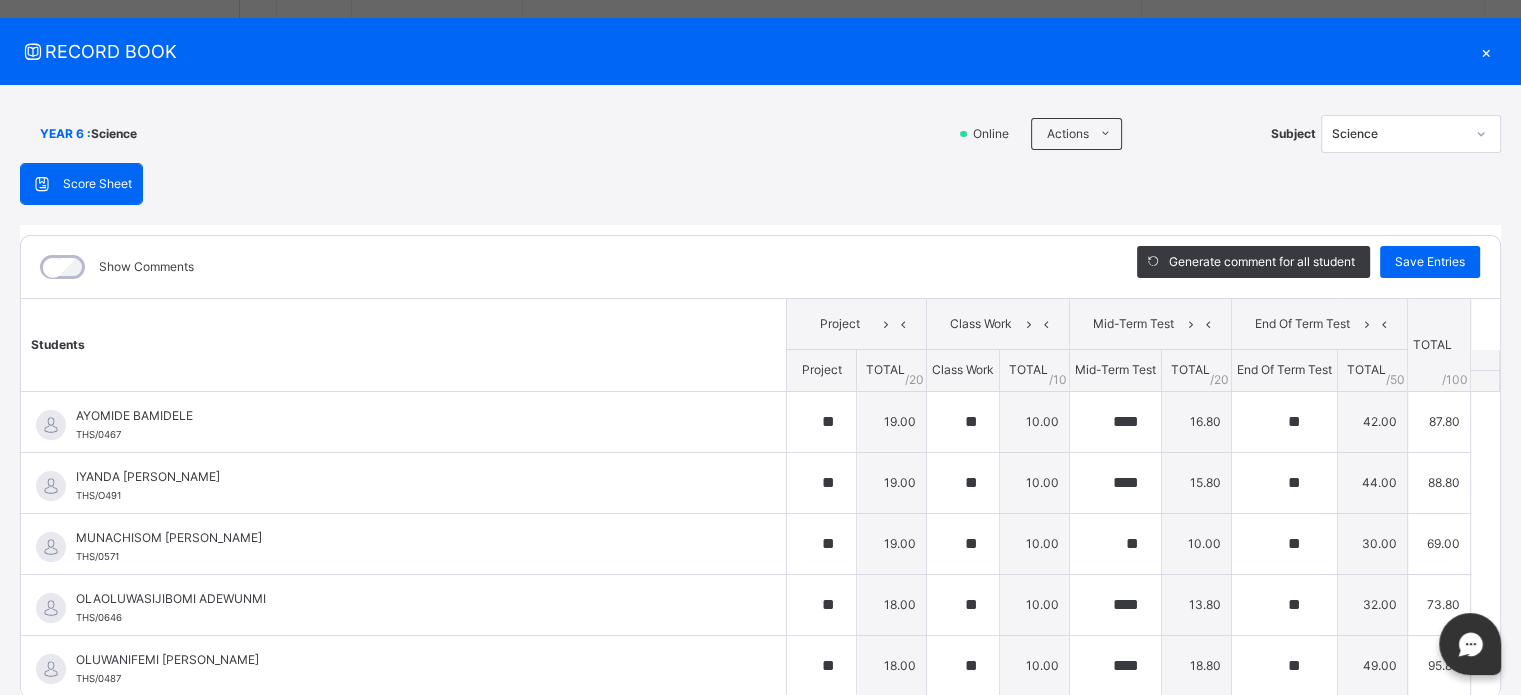 click on "×" at bounding box center (1486, 51) 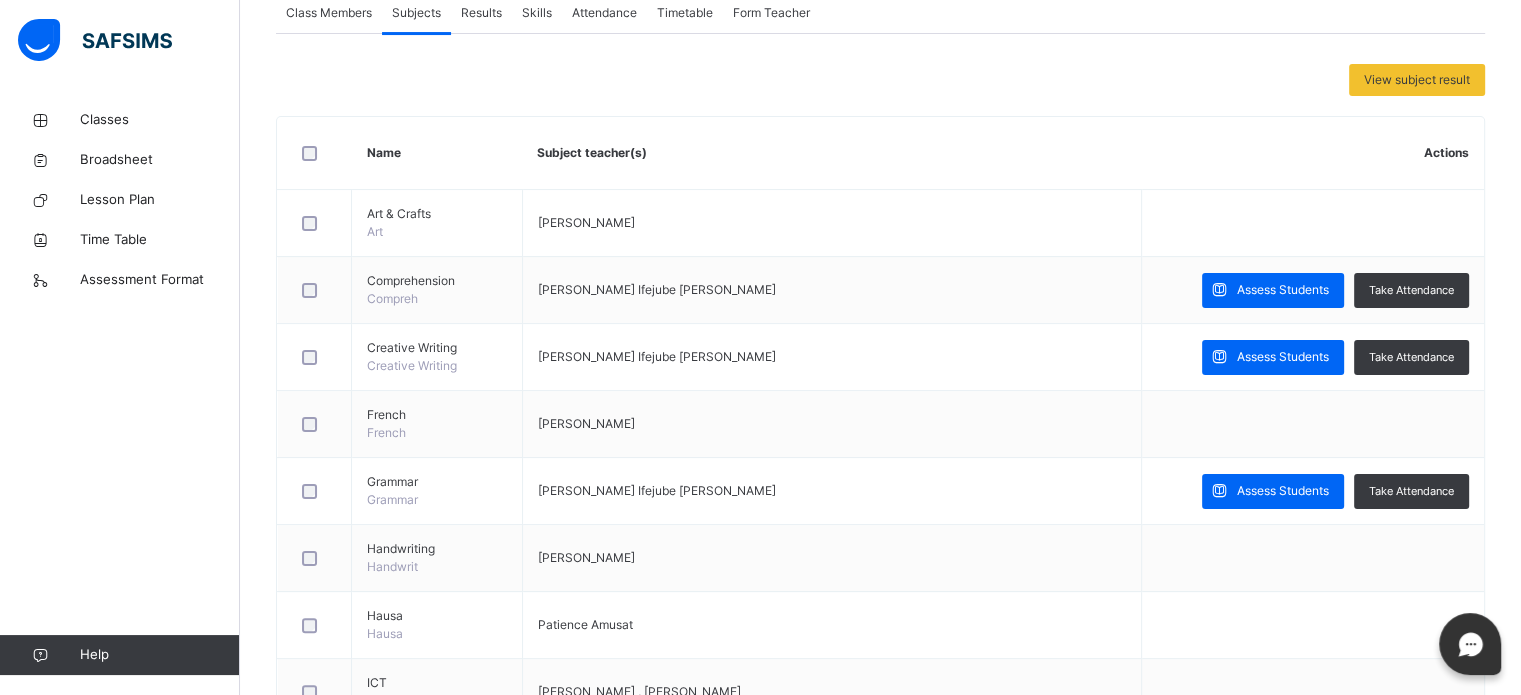 scroll, scrollTop: 372, scrollLeft: 0, axis: vertical 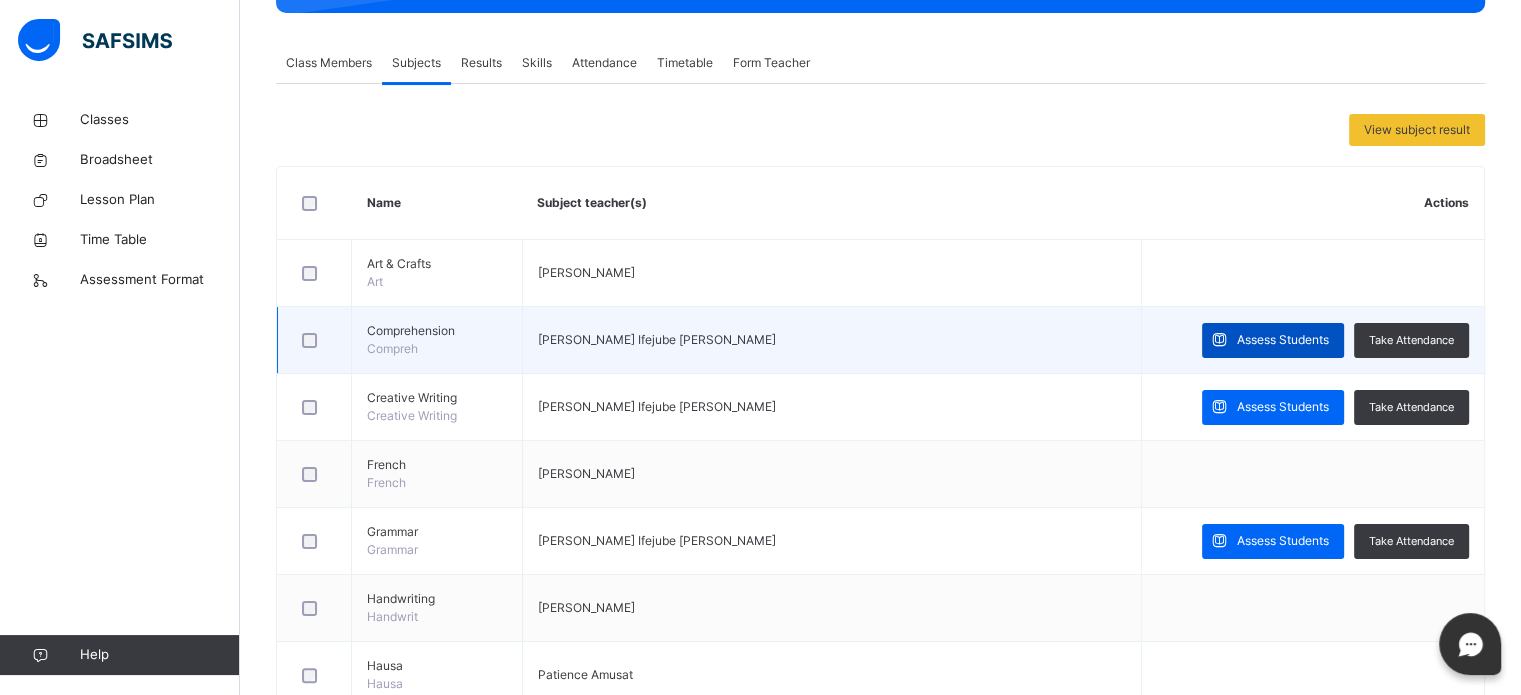click on "Assess Students" at bounding box center [1283, 340] 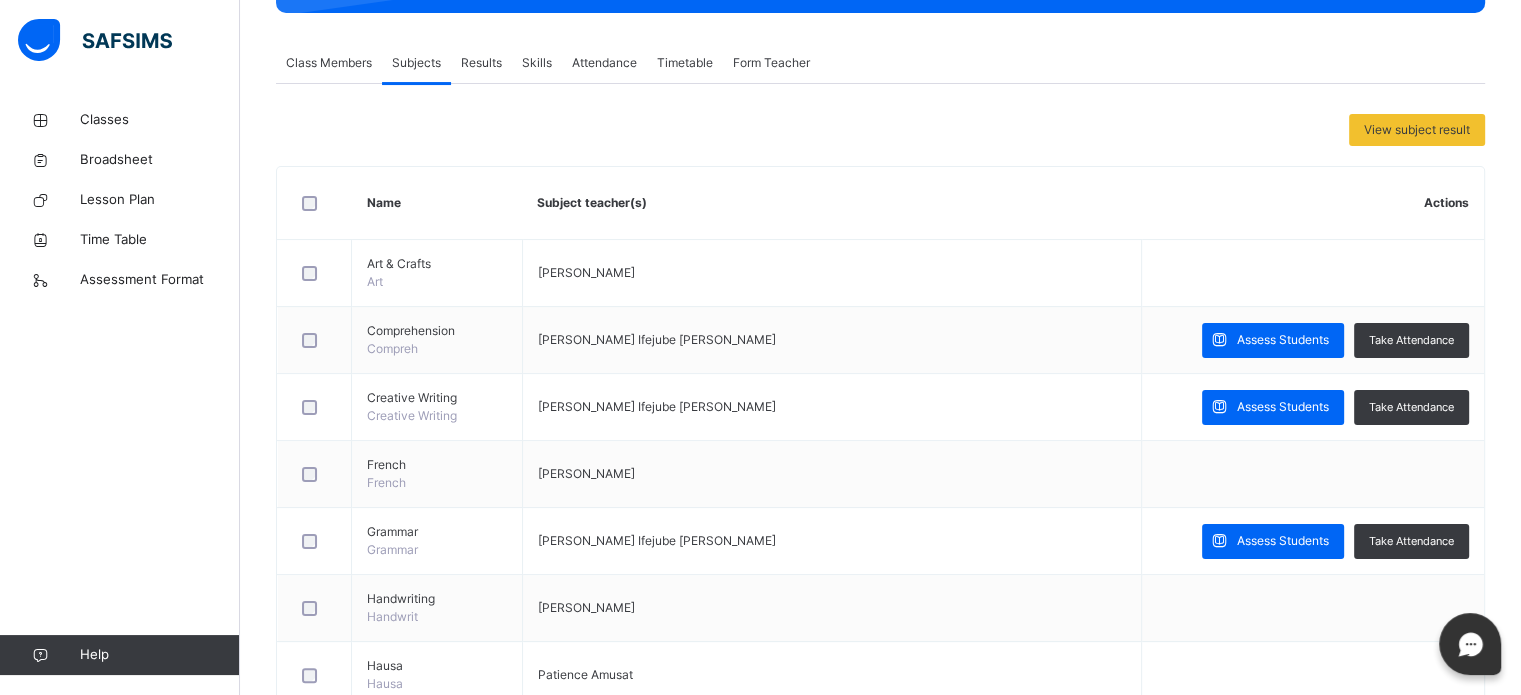 scroll, scrollTop: 333, scrollLeft: 0, axis: vertical 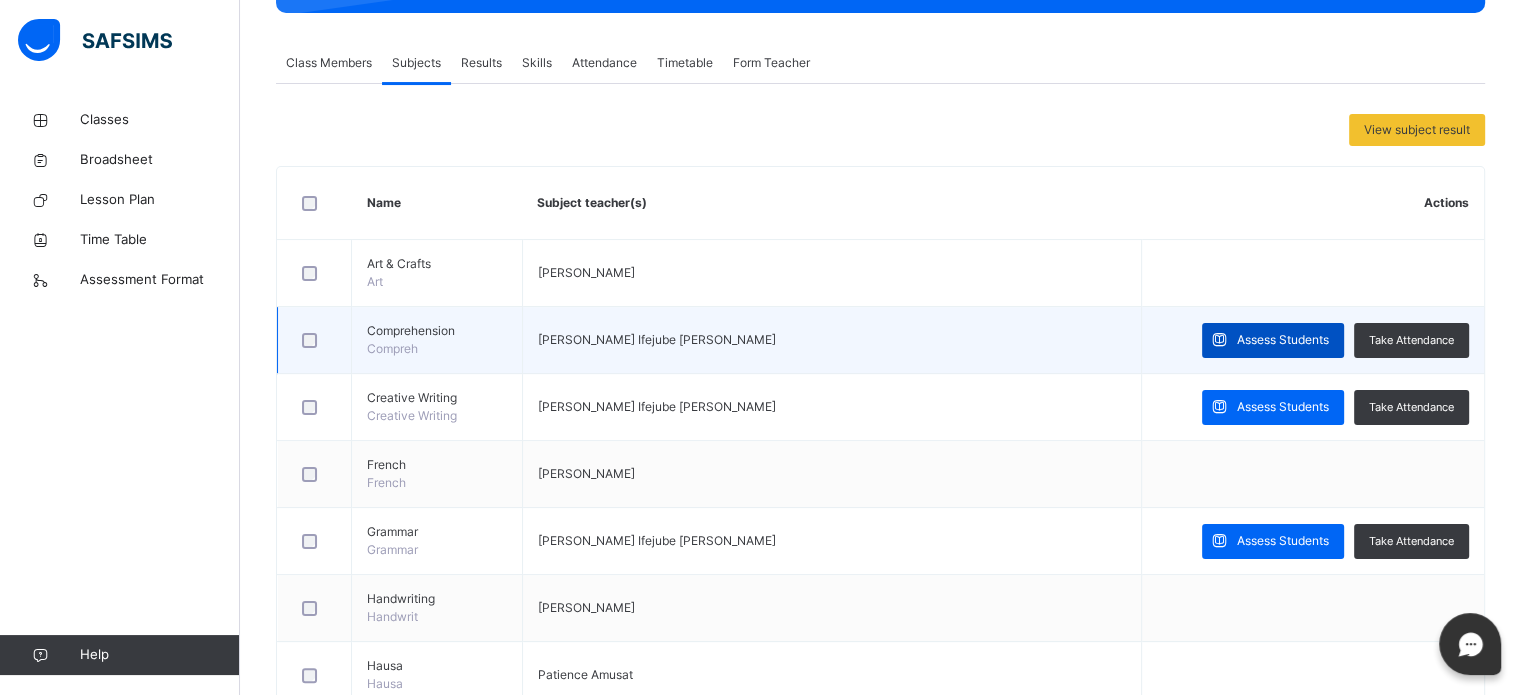 click on "Assess Students" at bounding box center (1283, 340) 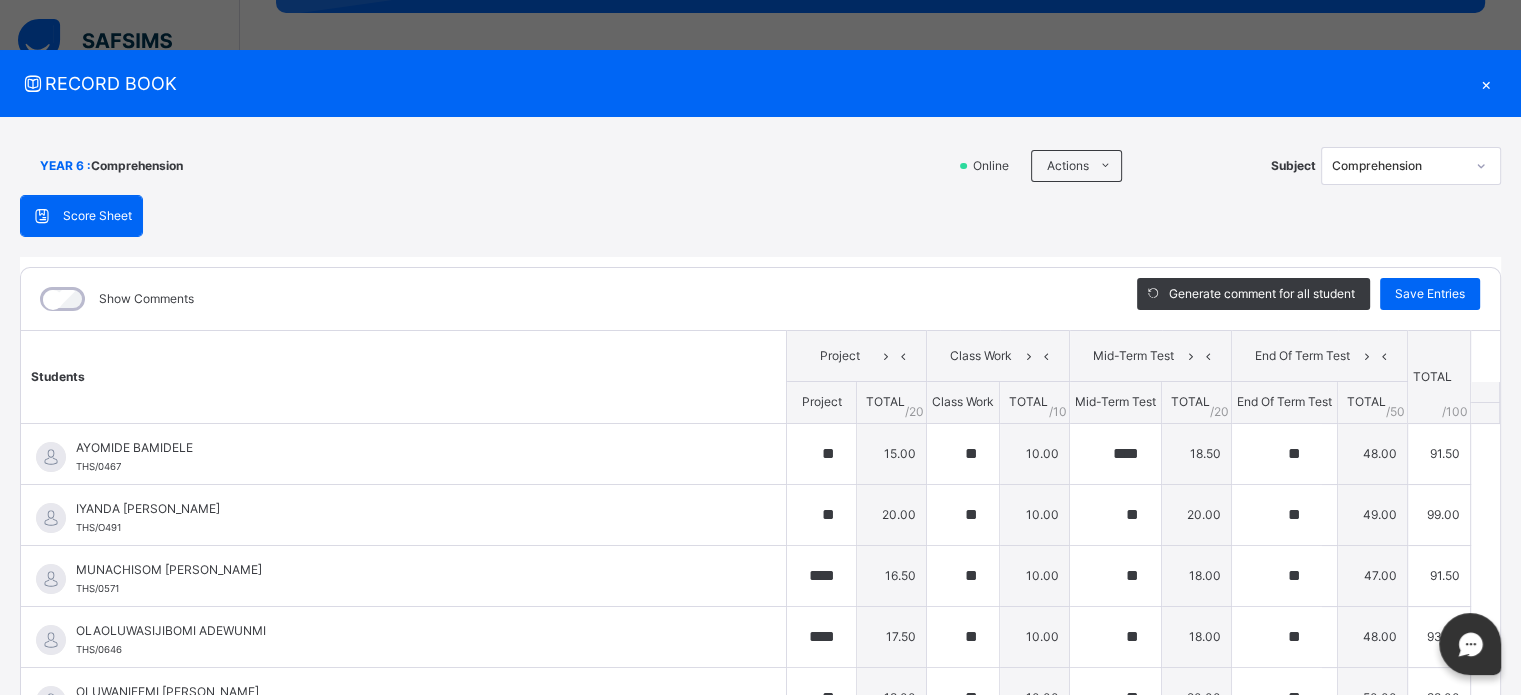 click on "×" at bounding box center (1486, 83) 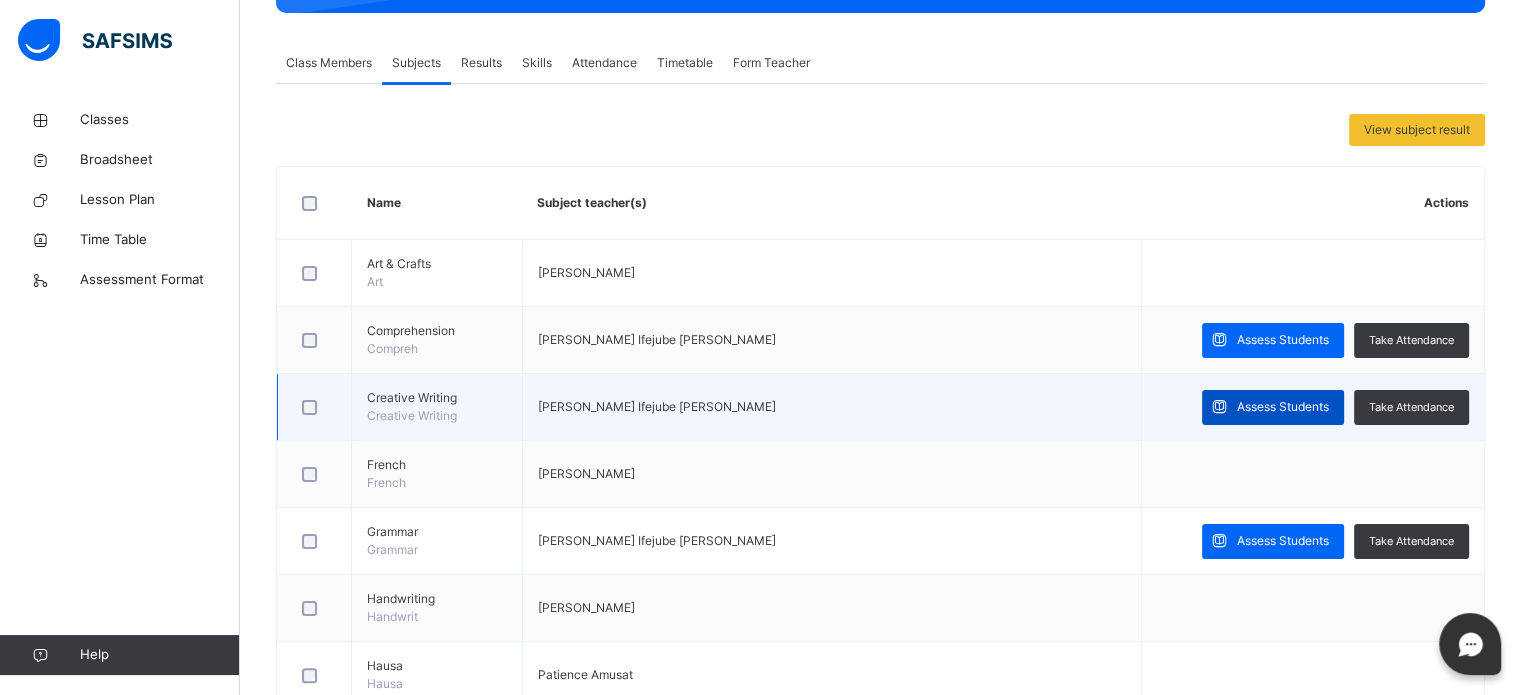 click on "Assess Students" at bounding box center (1283, 407) 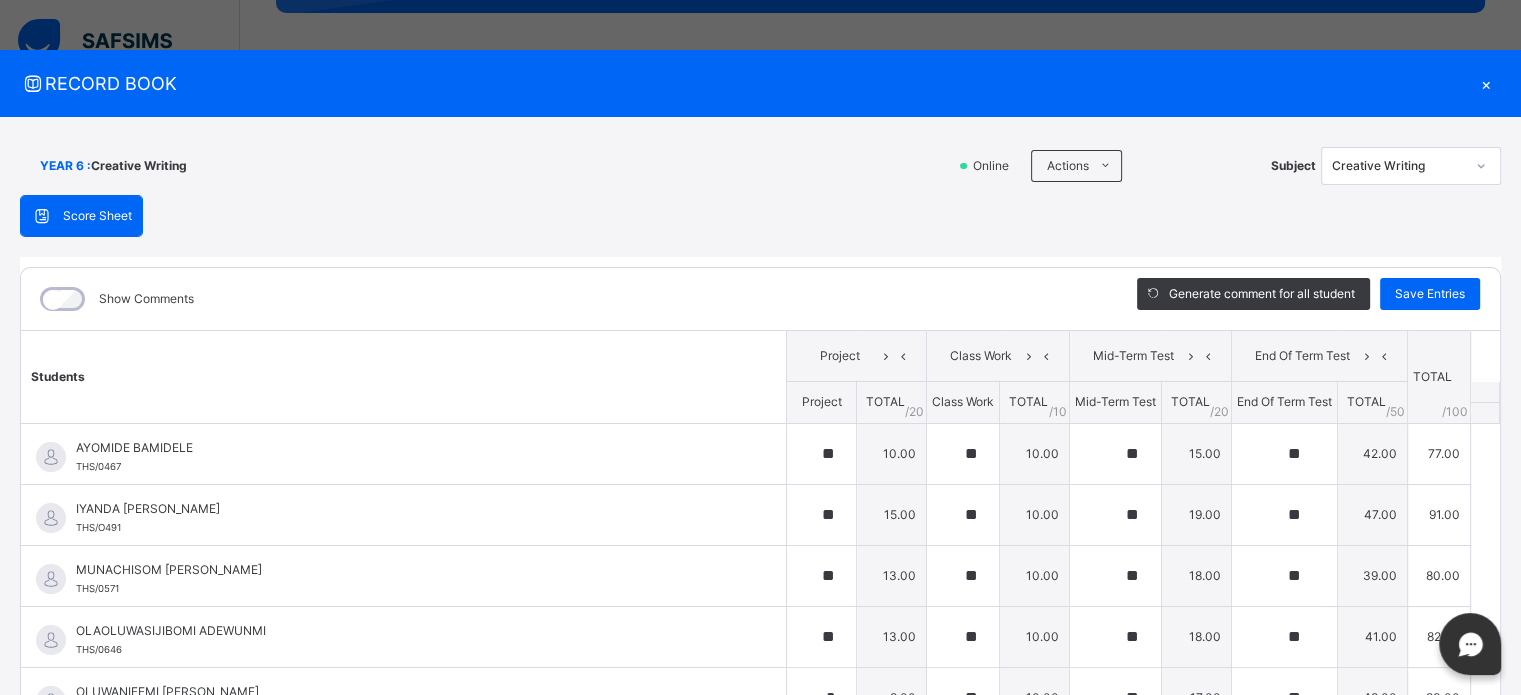 click on "×" at bounding box center (1486, 83) 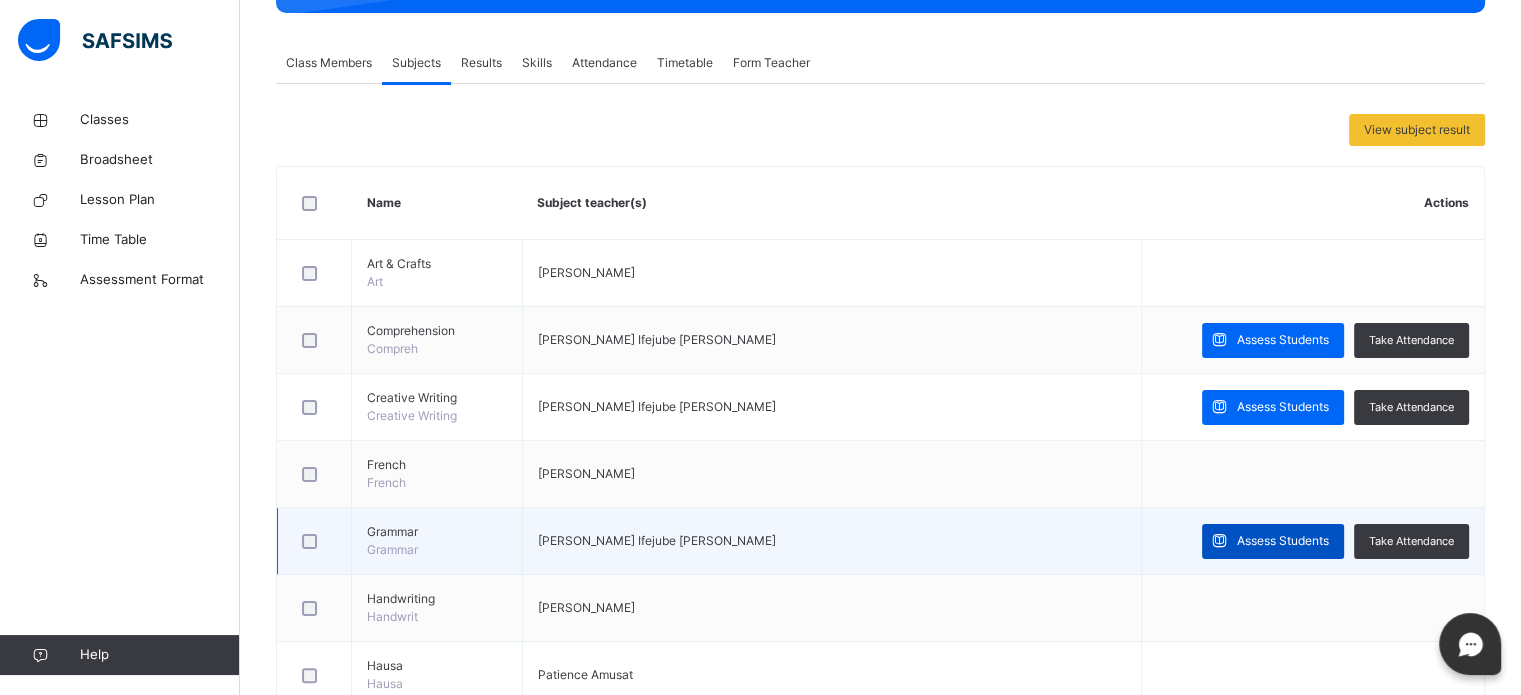 click on "Assess Students" at bounding box center (1283, 541) 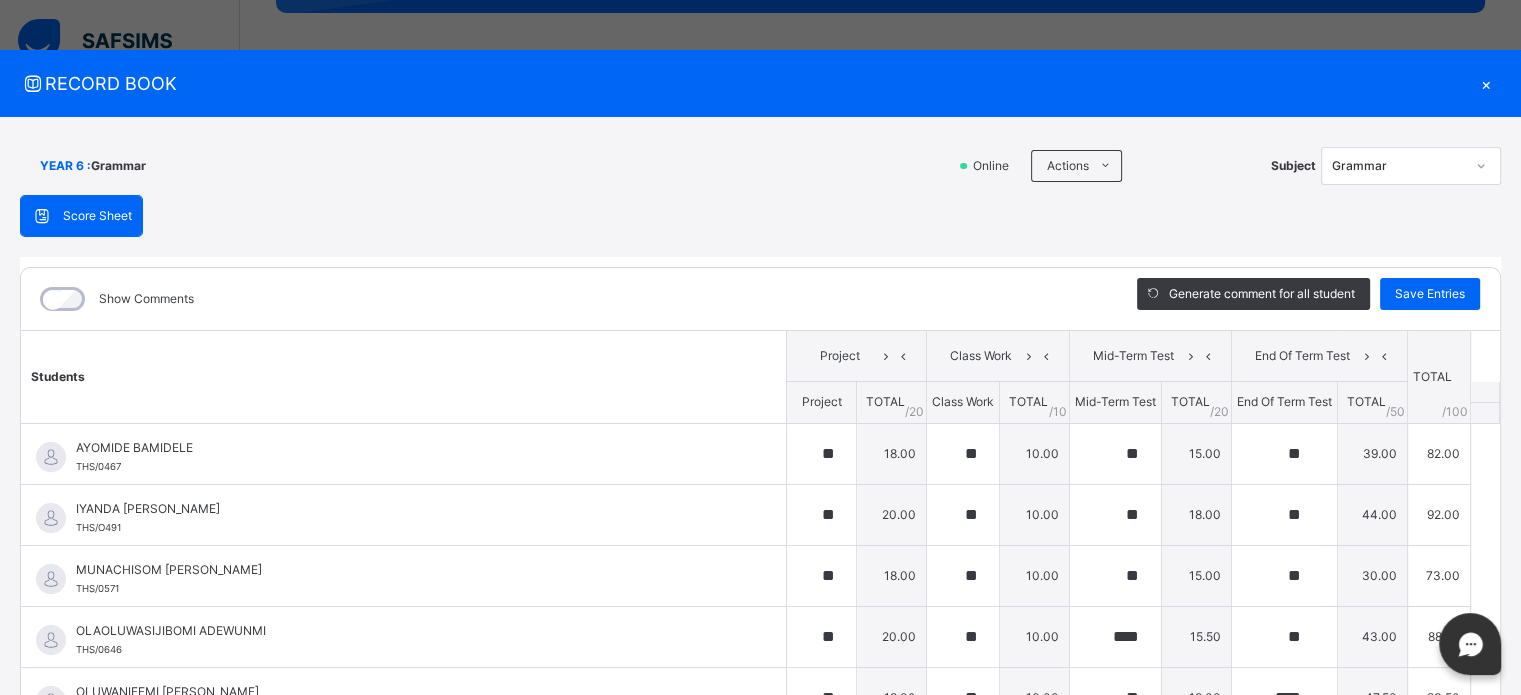 click on "×" at bounding box center [1486, 83] 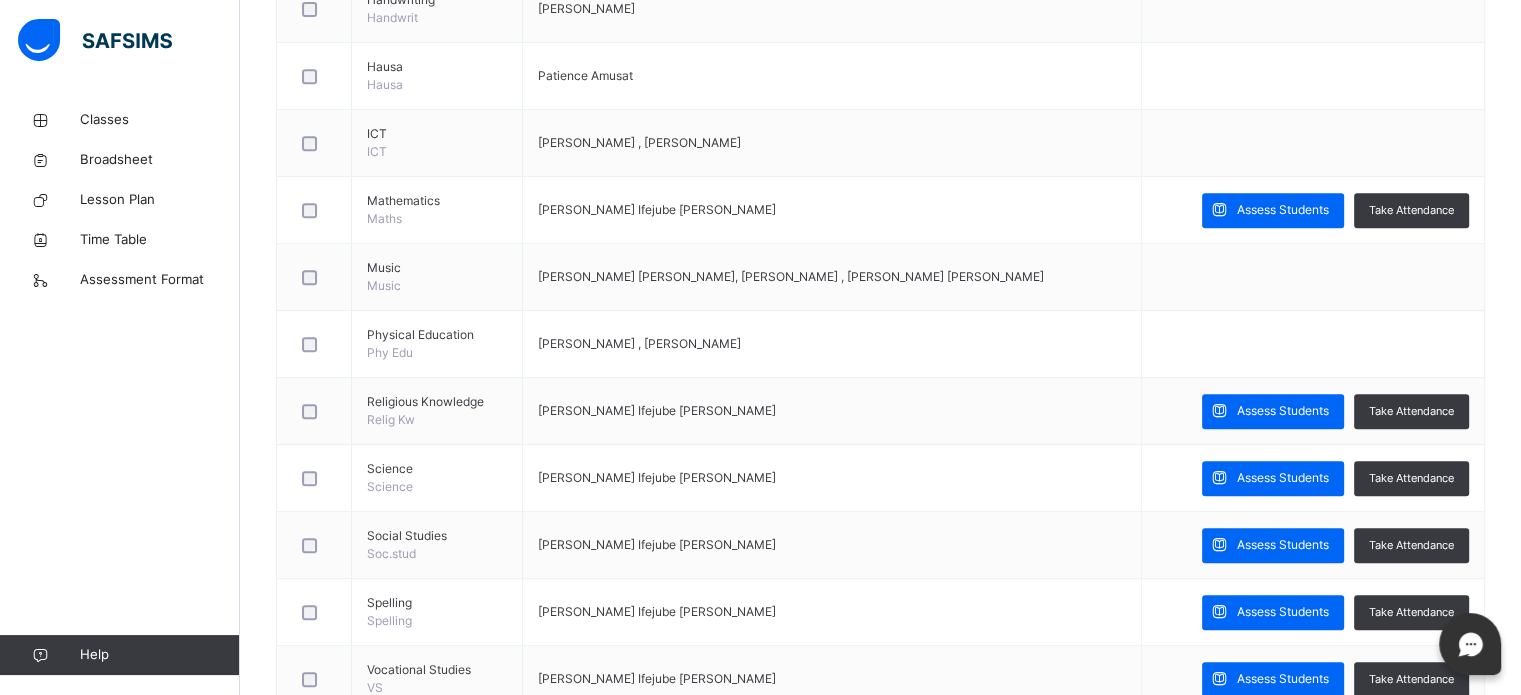 scroll, scrollTop: 933, scrollLeft: 0, axis: vertical 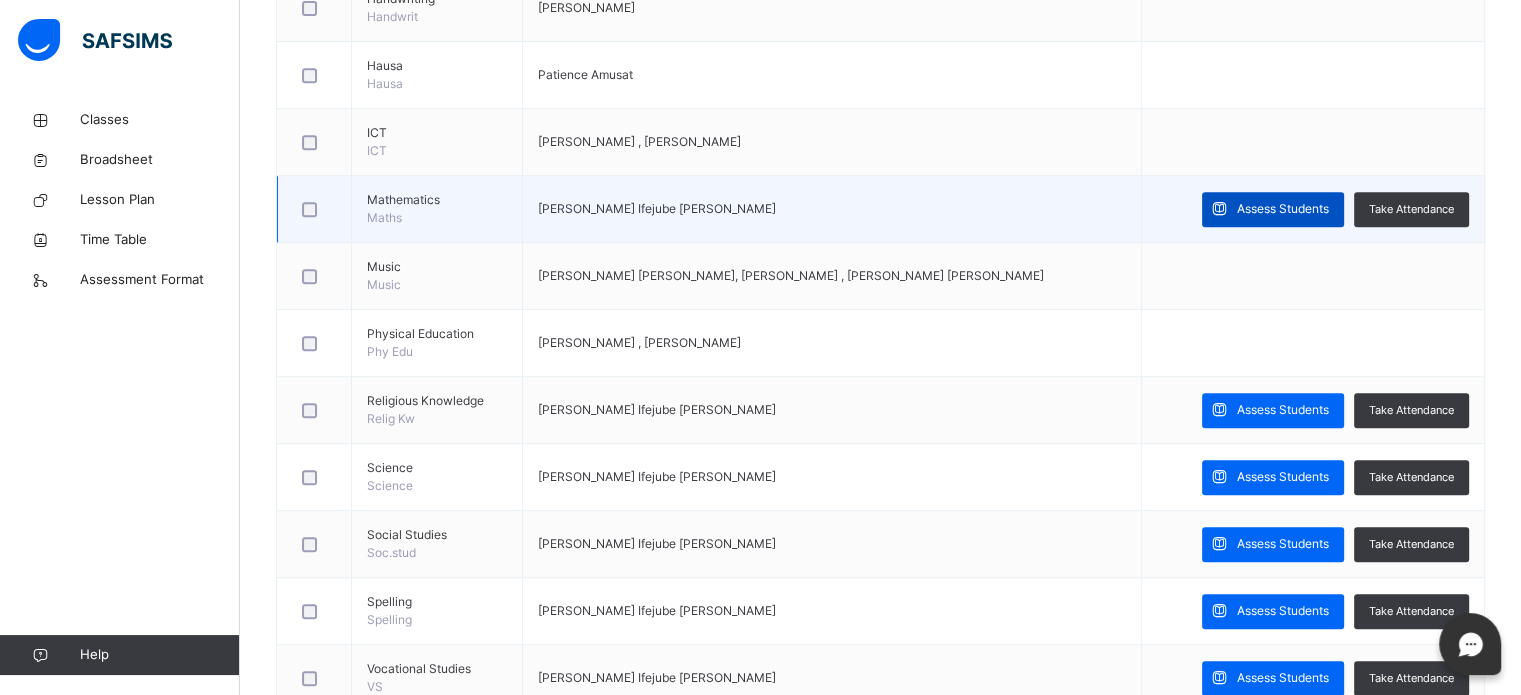 click on "Assess Students" at bounding box center [1283, 209] 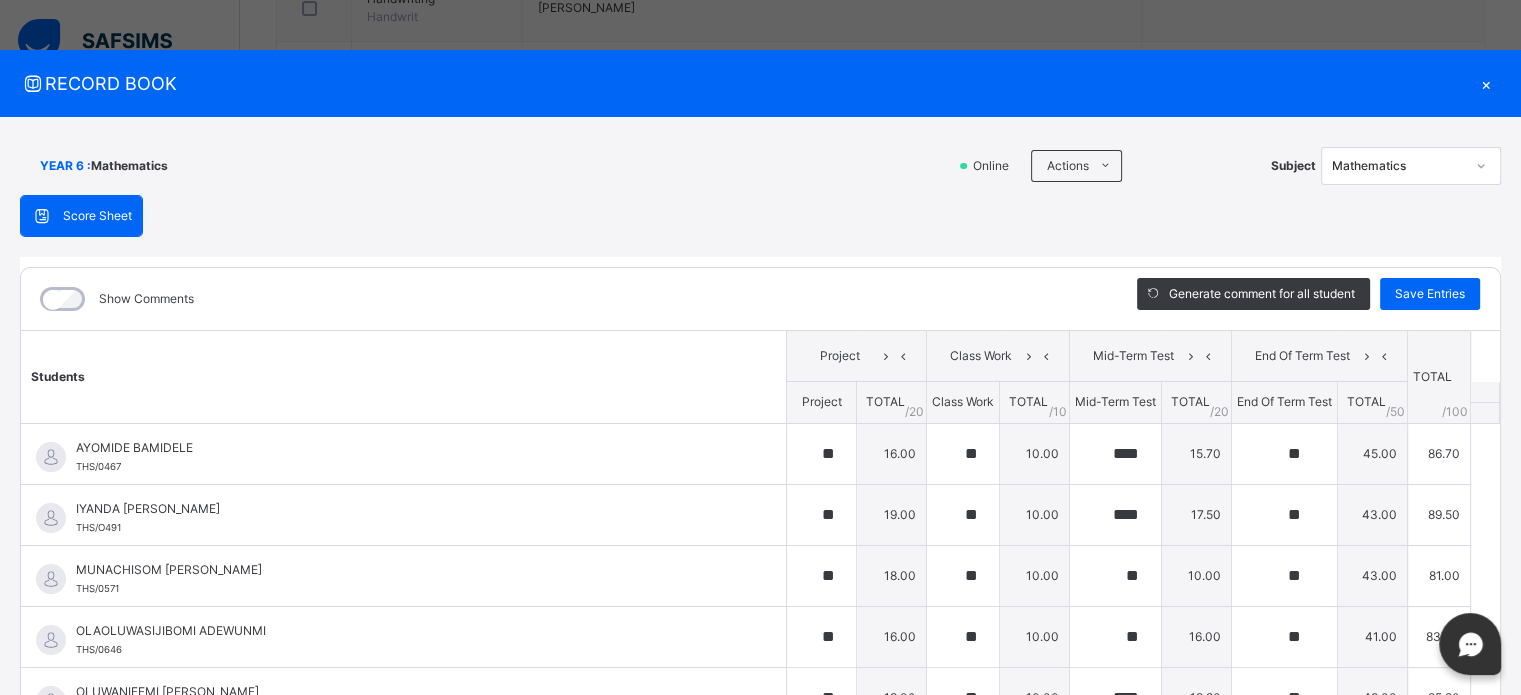click on "×" at bounding box center (1486, 83) 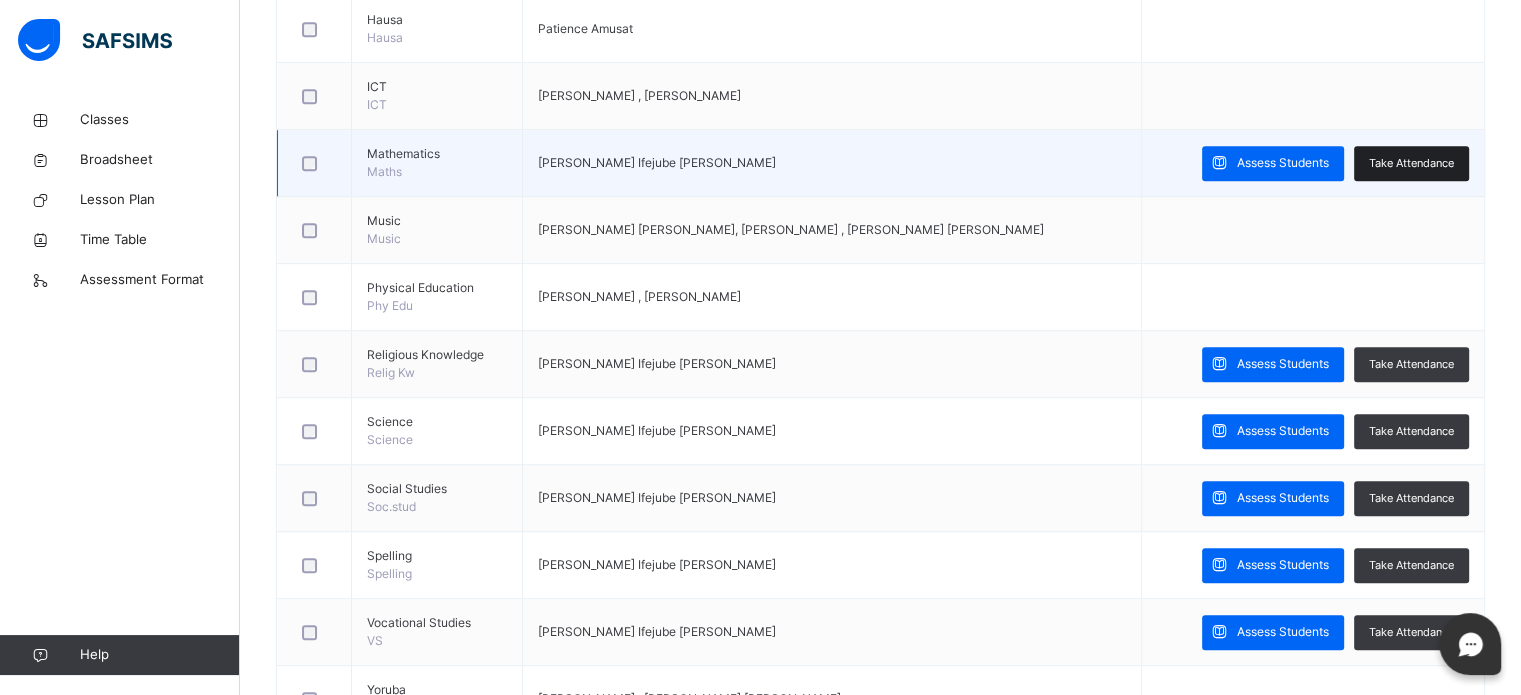scroll, scrollTop: 1053, scrollLeft: 0, axis: vertical 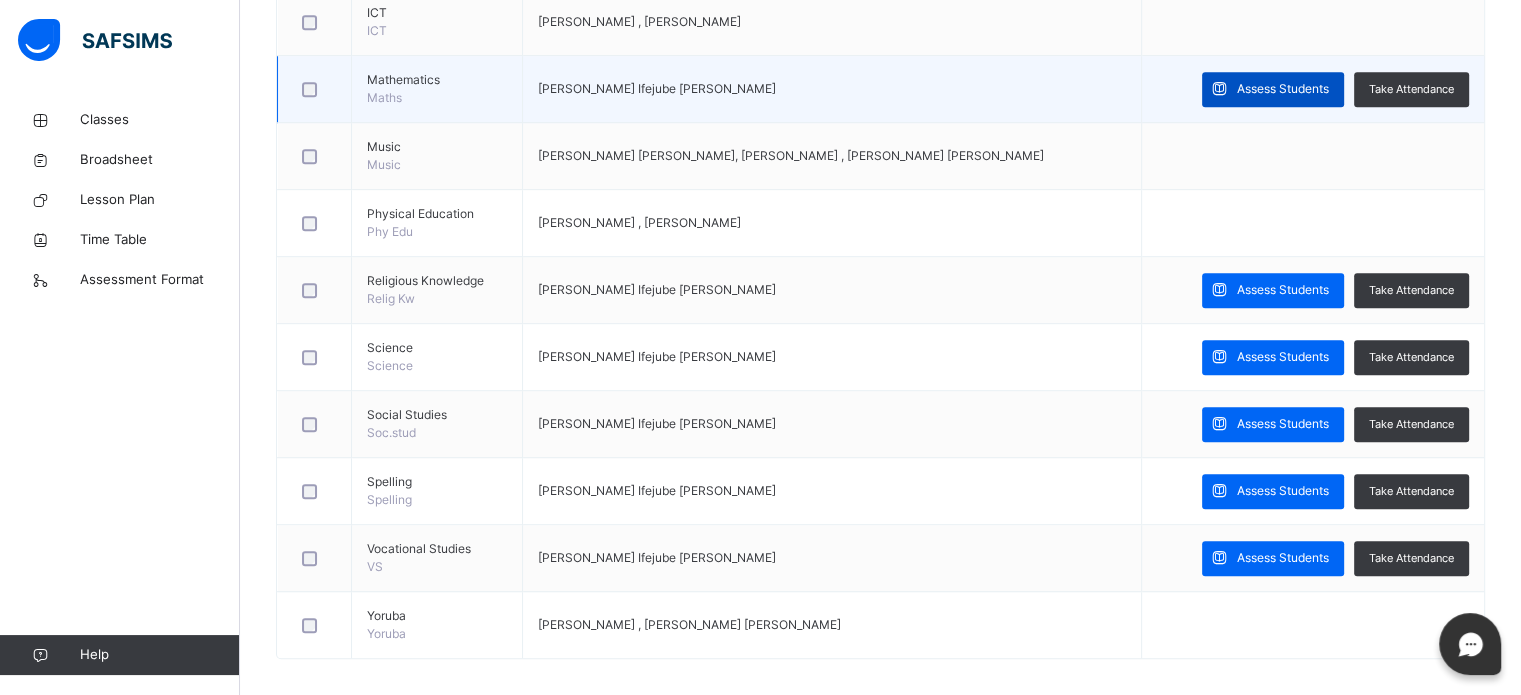click on "Assess Students" at bounding box center (1283, 89) 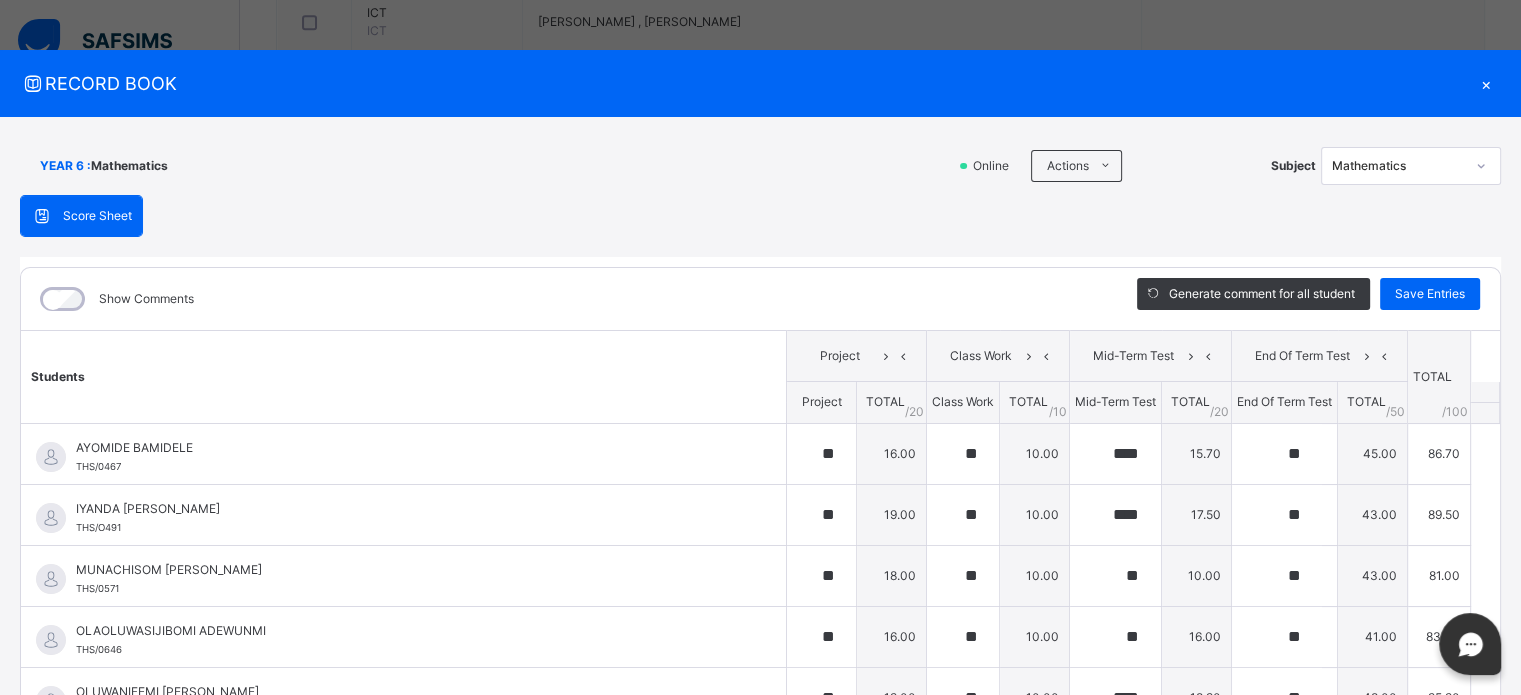 click on "×" at bounding box center (1486, 83) 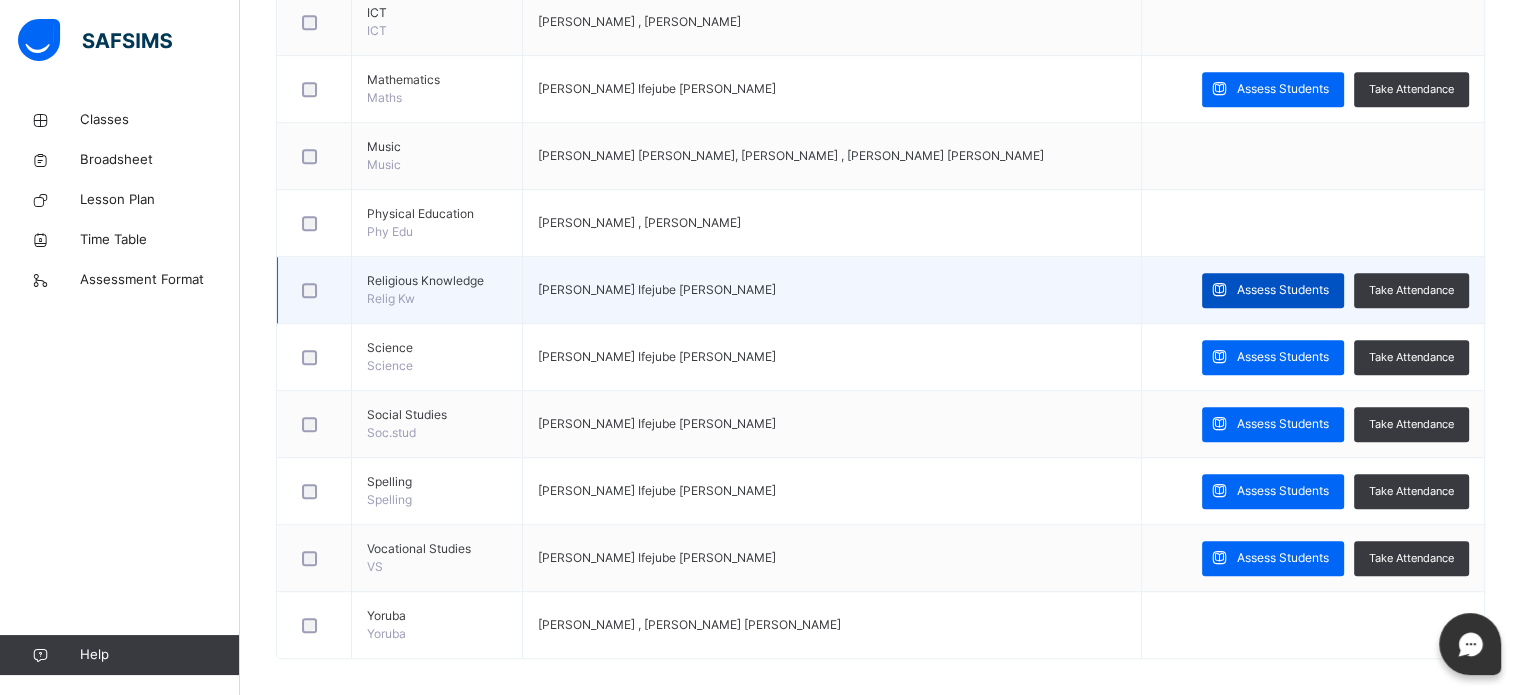 click on "Assess Students" at bounding box center [1283, 290] 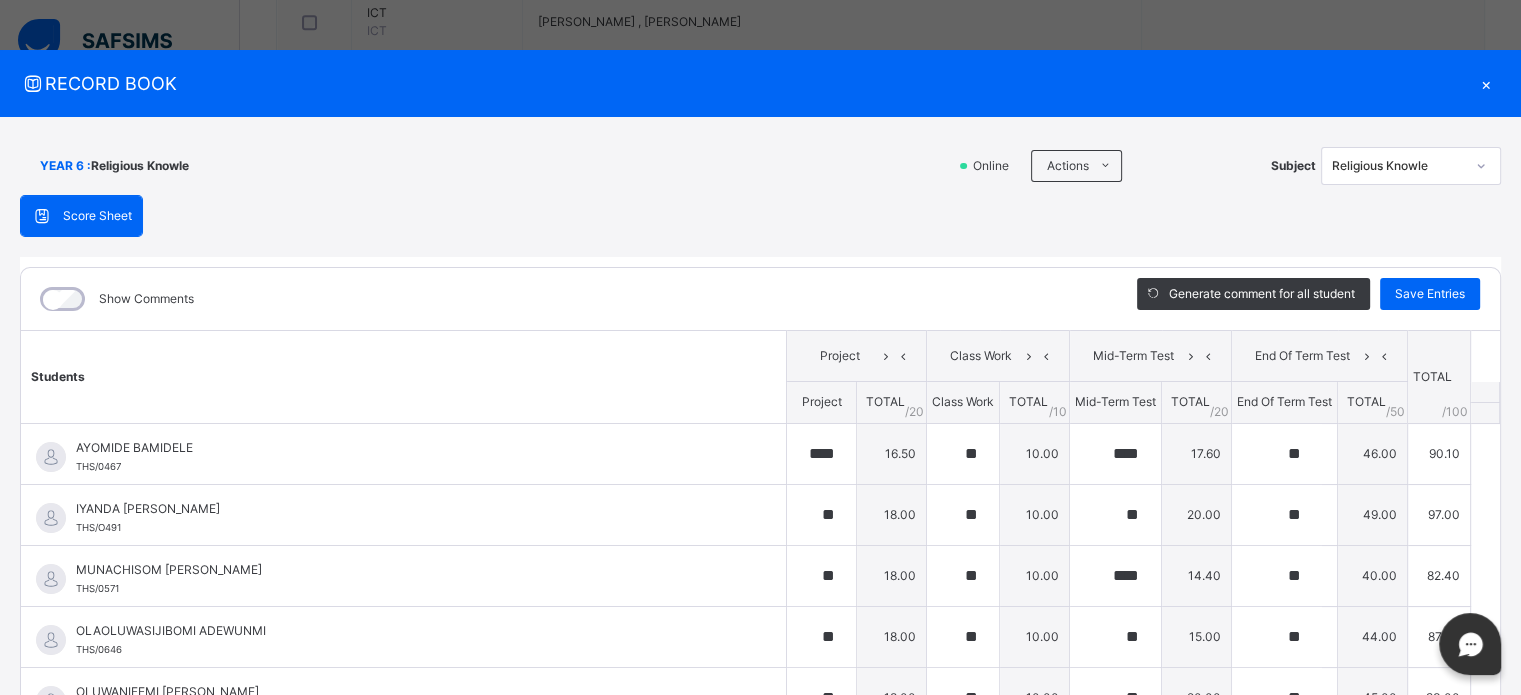 click on "×" at bounding box center [1486, 83] 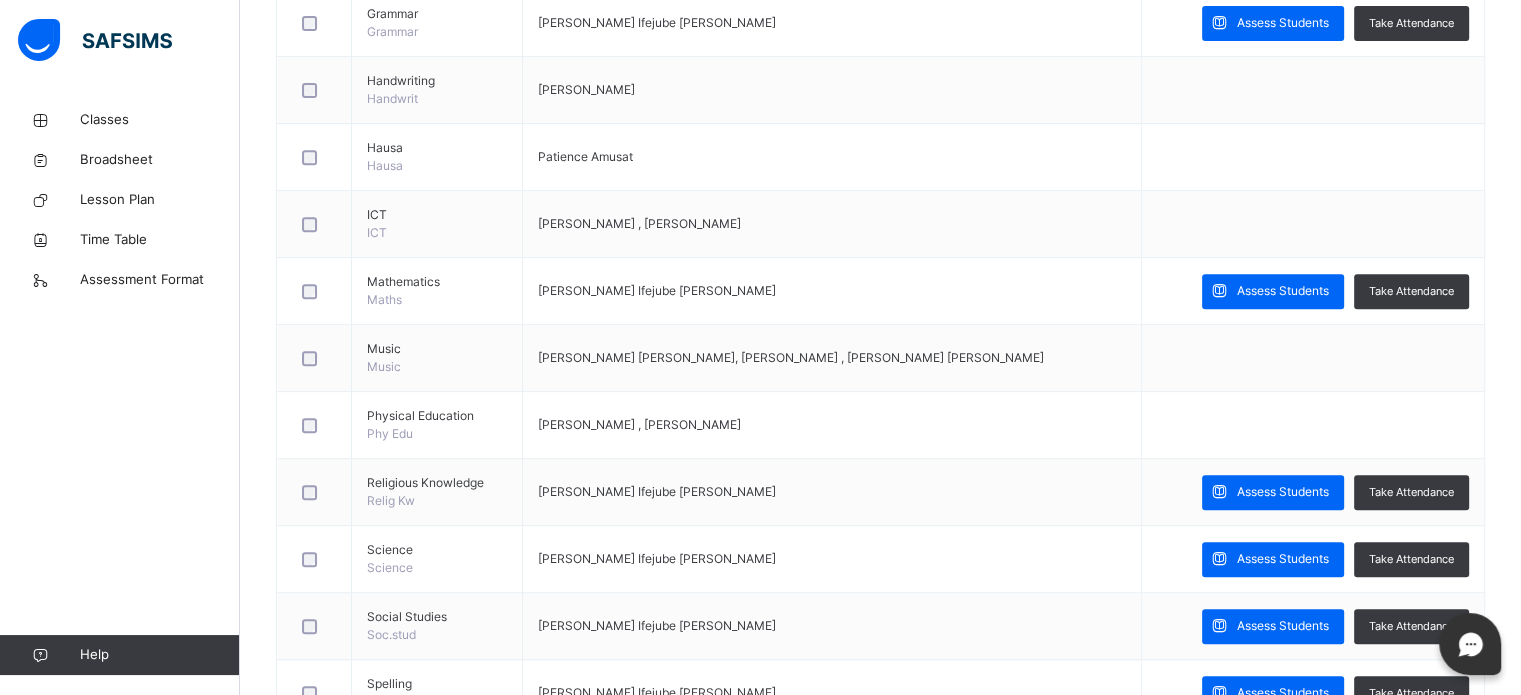 scroll, scrollTop: 848, scrollLeft: 0, axis: vertical 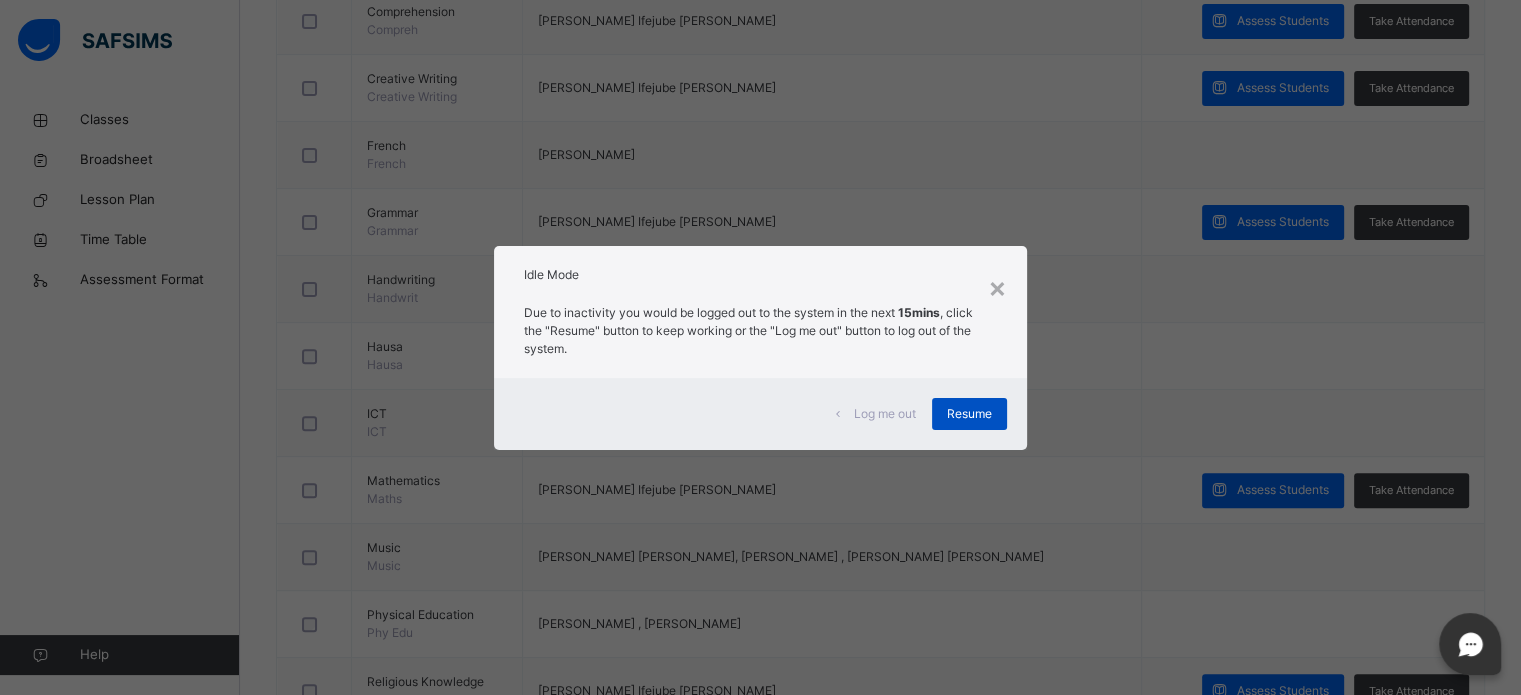 click on "Resume" at bounding box center (969, 414) 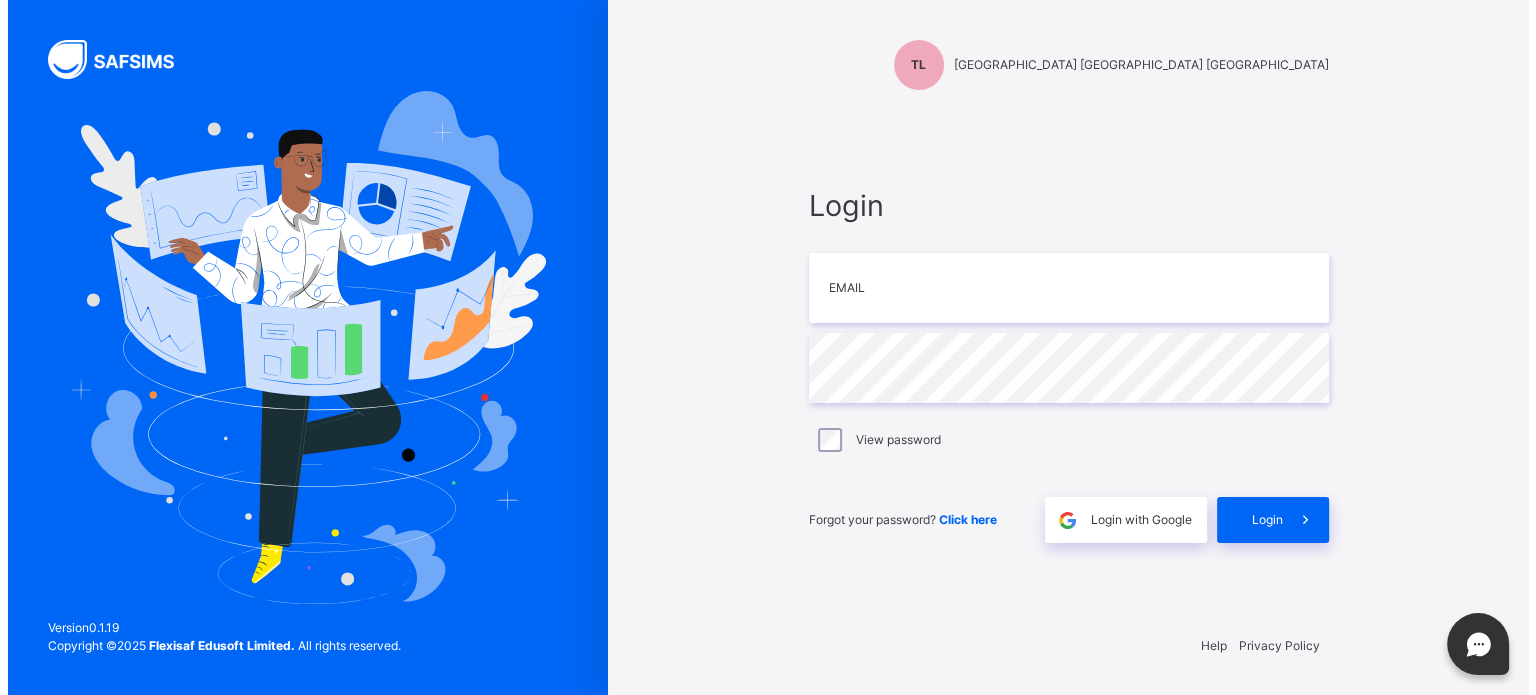 scroll, scrollTop: 0, scrollLeft: 0, axis: both 